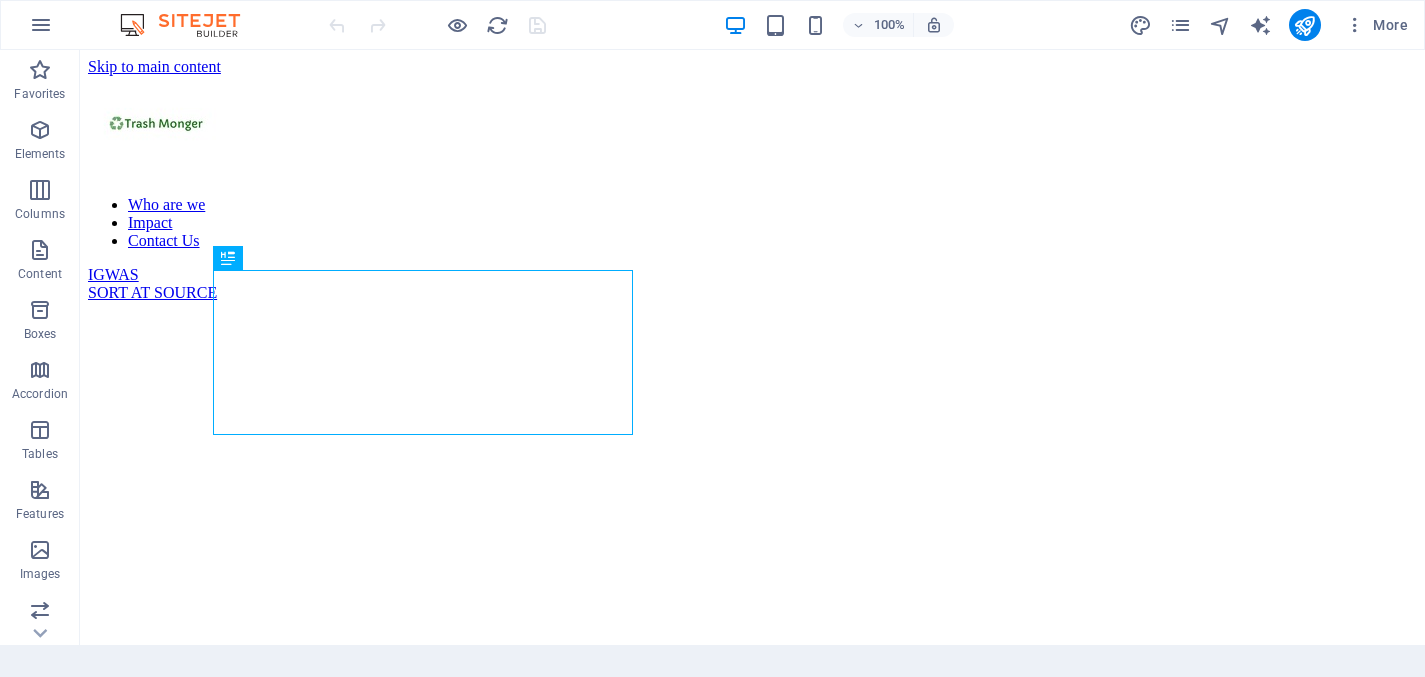 scroll, scrollTop: 0, scrollLeft: 0, axis: both 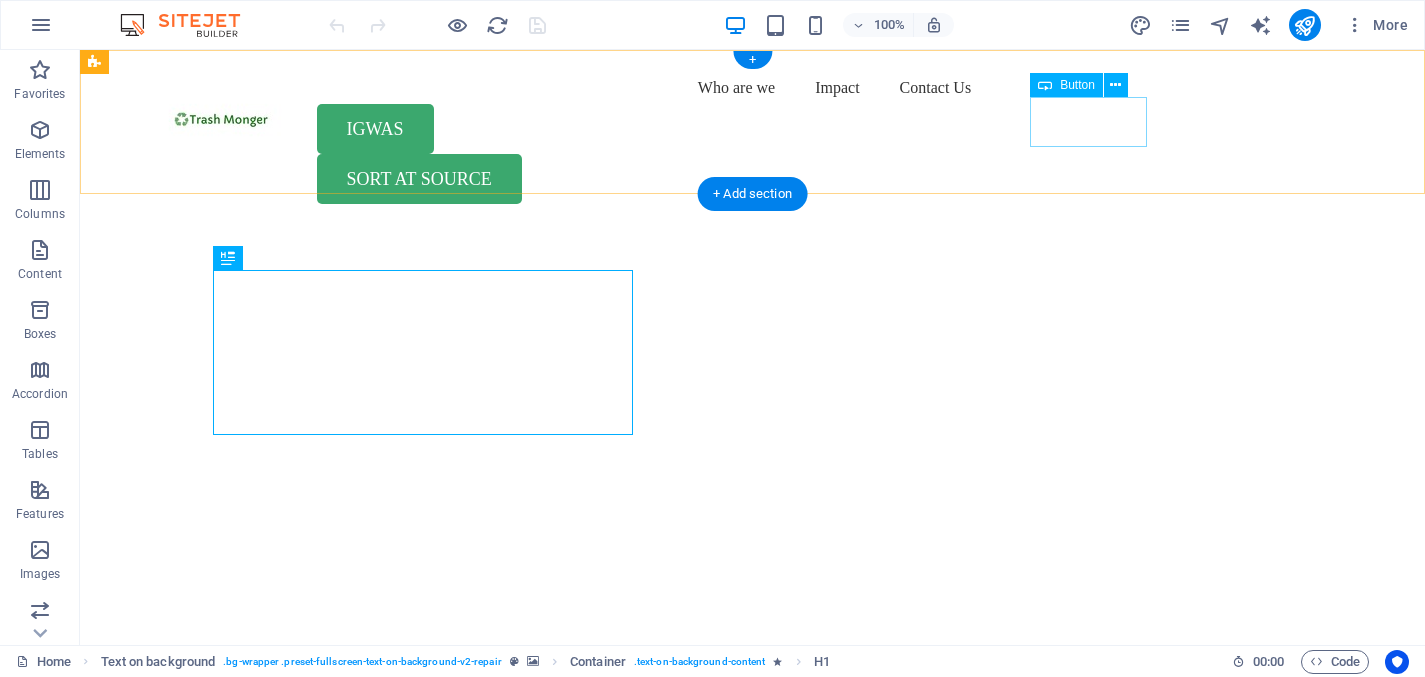 click on "IGWAS" at bounding box center [753, 129] 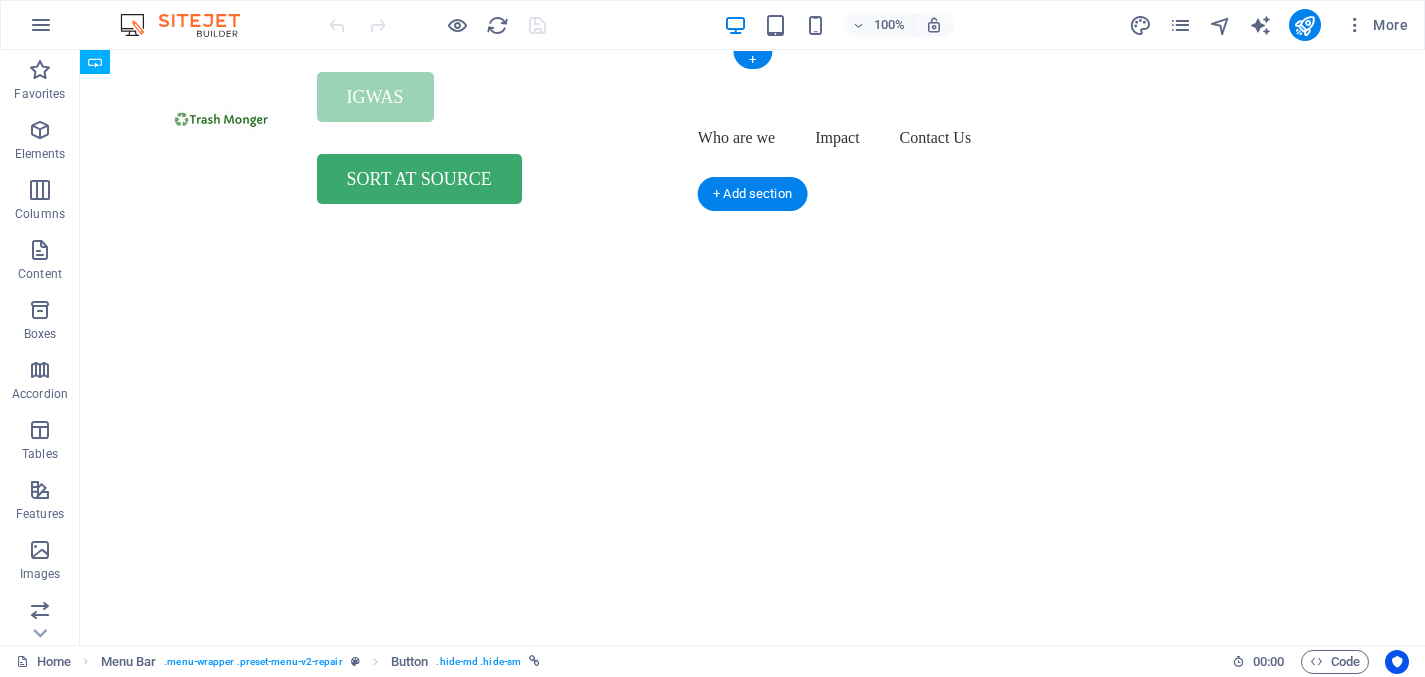 drag, startPoint x: 1117, startPoint y: 137, endPoint x: 1040, endPoint y: 130, distance: 77.31753 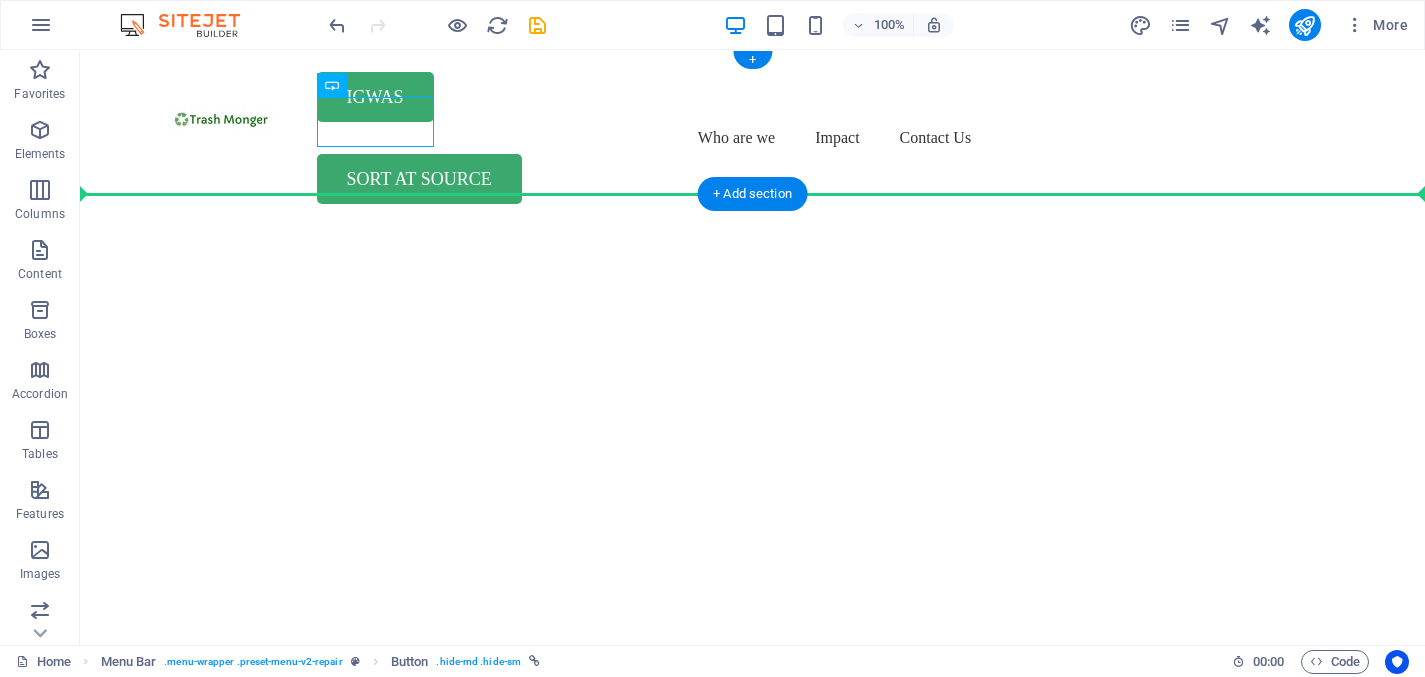 drag, startPoint x: 418, startPoint y: 125, endPoint x: 674, endPoint y: 148, distance: 257.03113 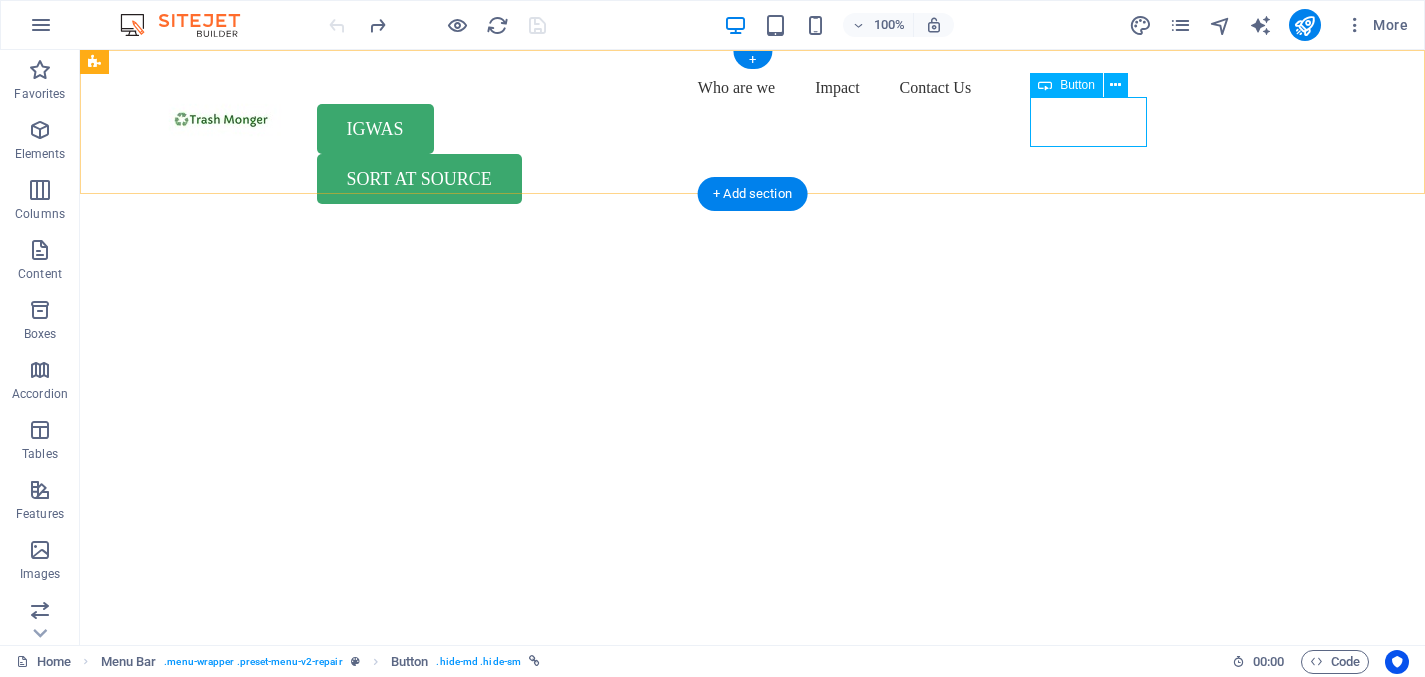 click on "IGWAS" at bounding box center (753, 129) 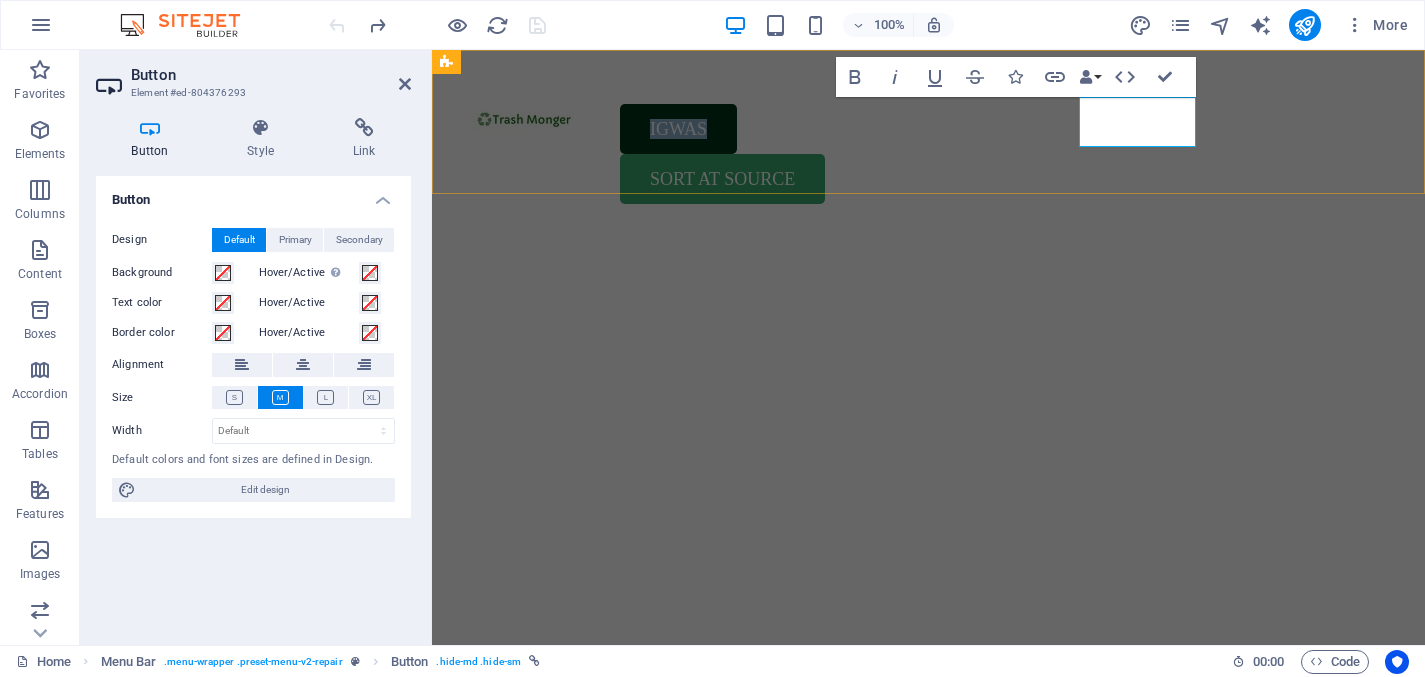 type 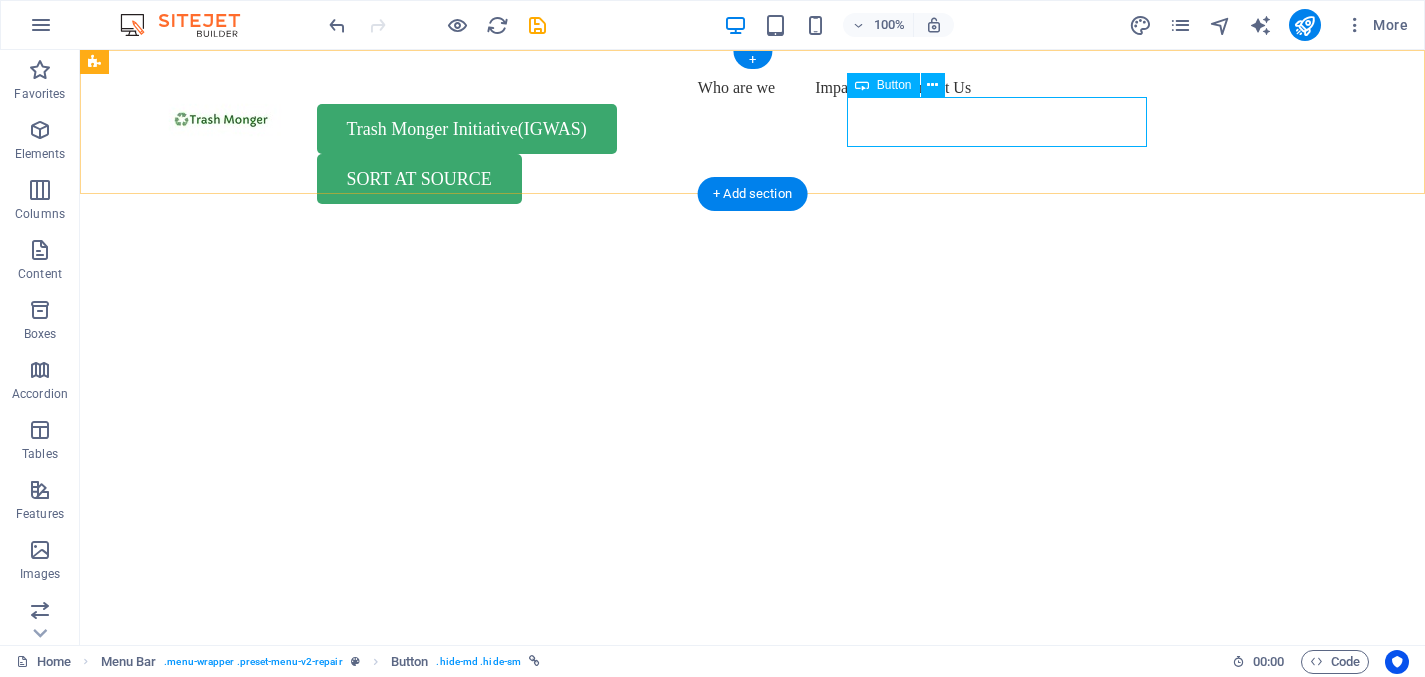 click on "Trash Monger Initiative(IGWAS)" at bounding box center [753, 129] 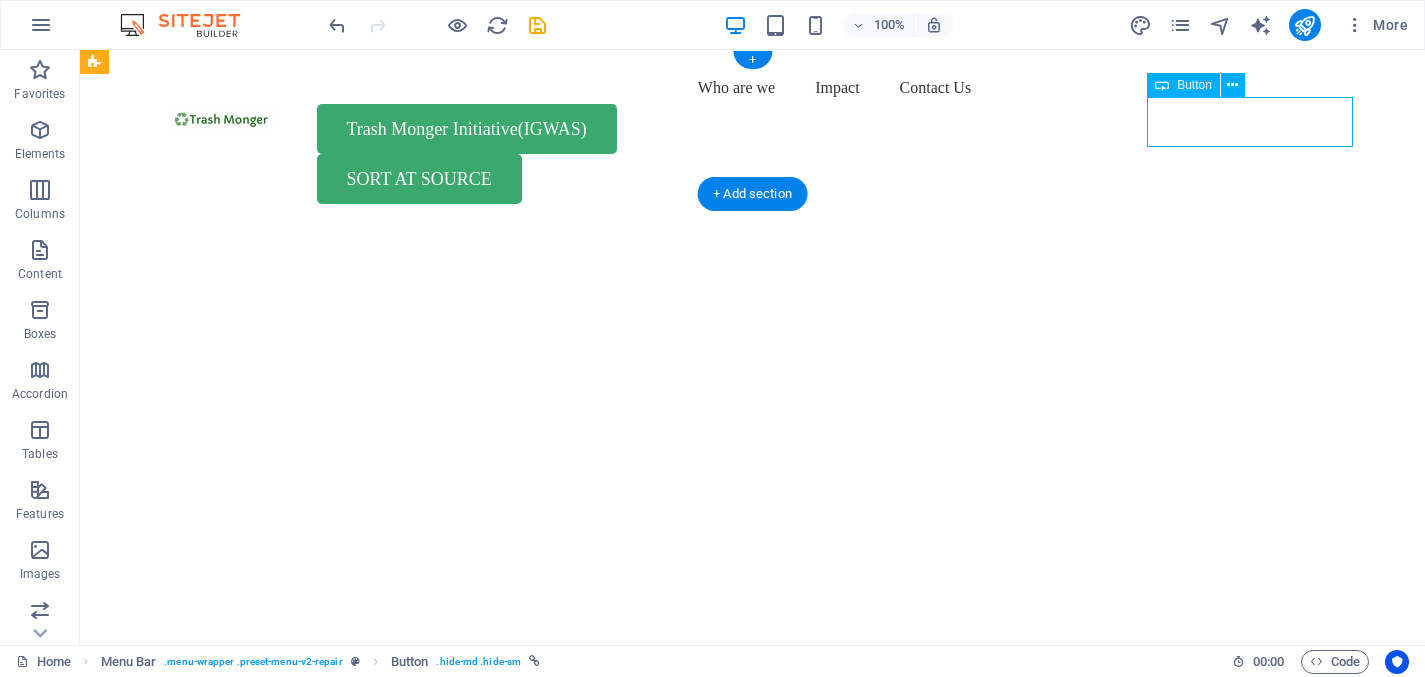 drag, startPoint x: 1157, startPoint y: 131, endPoint x: 1299, endPoint y: 127, distance: 142.05632 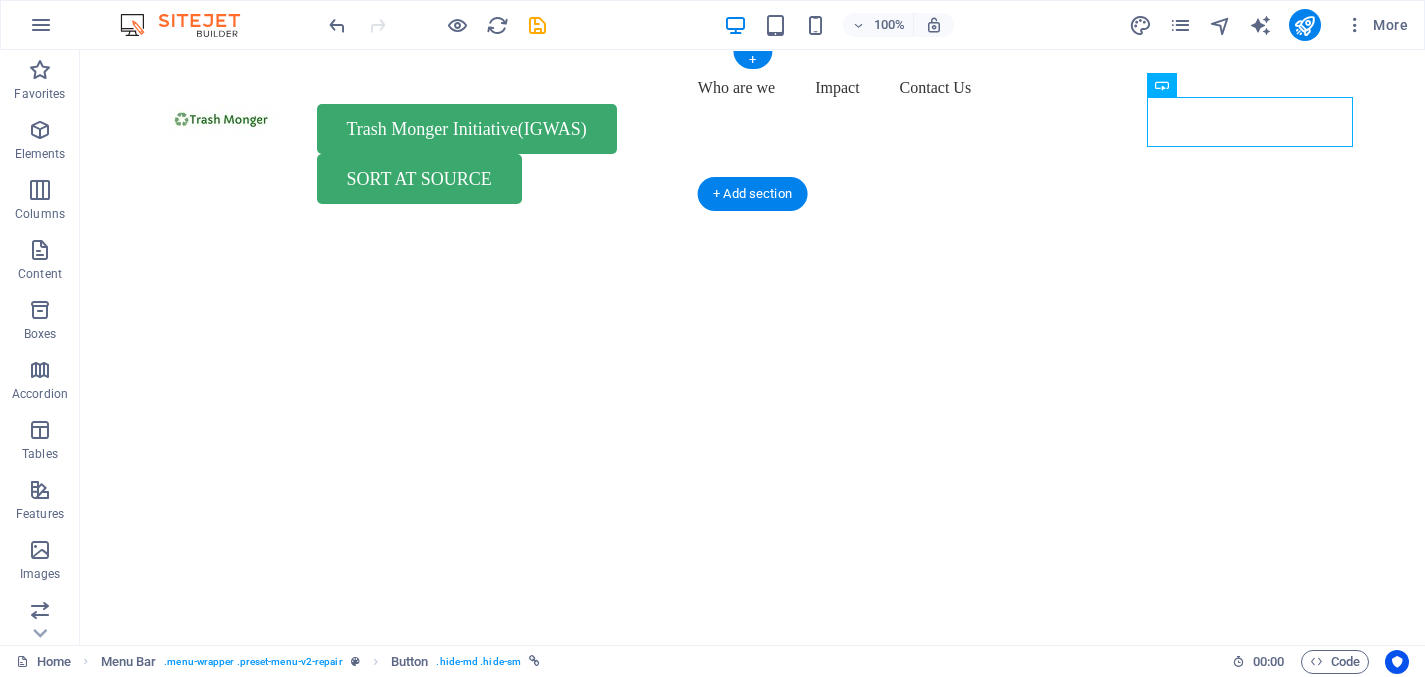 drag, startPoint x: 1240, startPoint y: 143, endPoint x: 1337, endPoint y: 120, distance: 99.68952 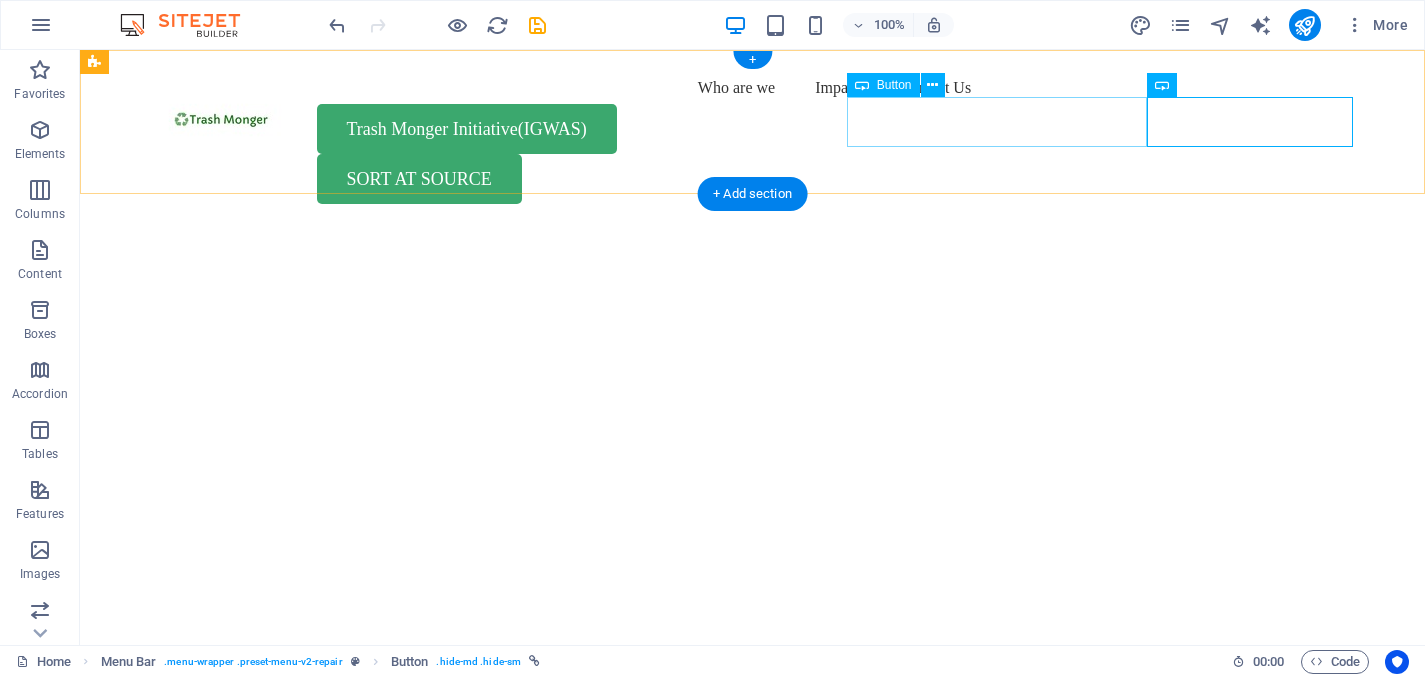 click on "Trash Monger Initiative(IGWAS)" at bounding box center (753, 129) 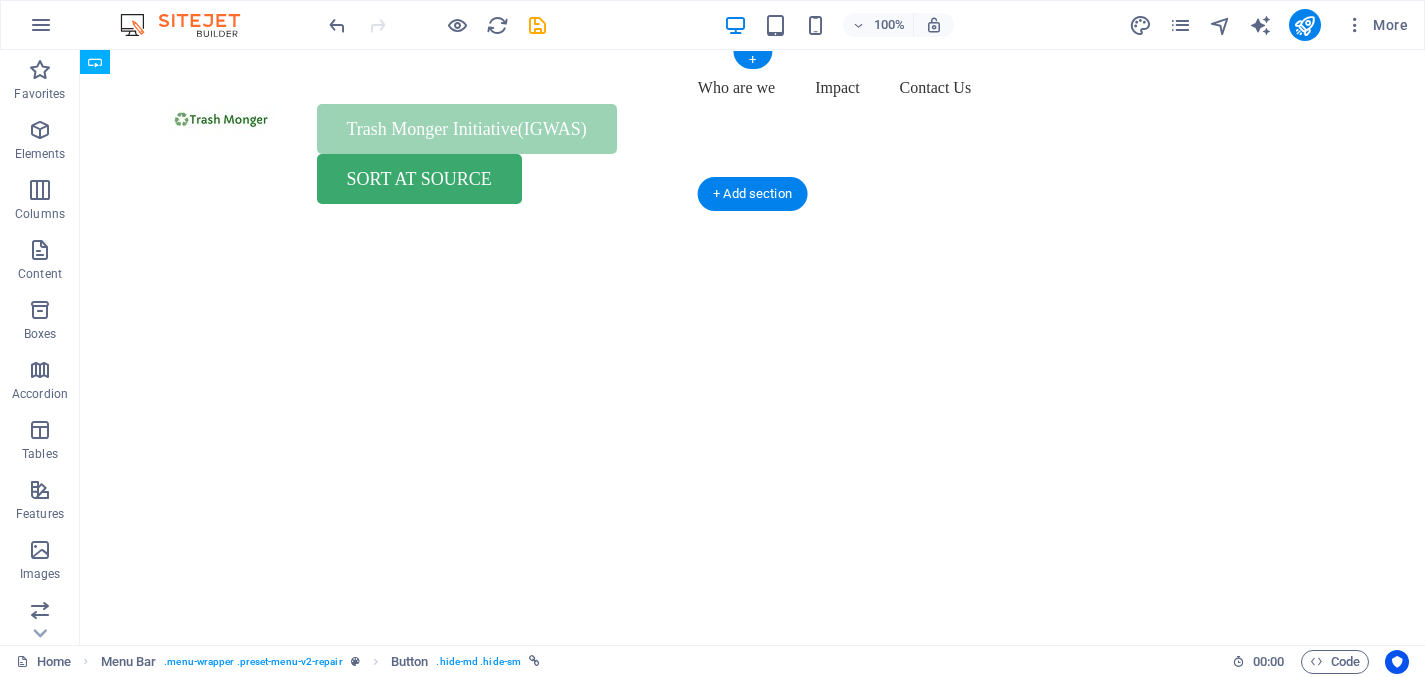 drag, startPoint x: 1065, startPoint y: 131, endPoint x: 890, endPoint y: 120, distance: 175.34537 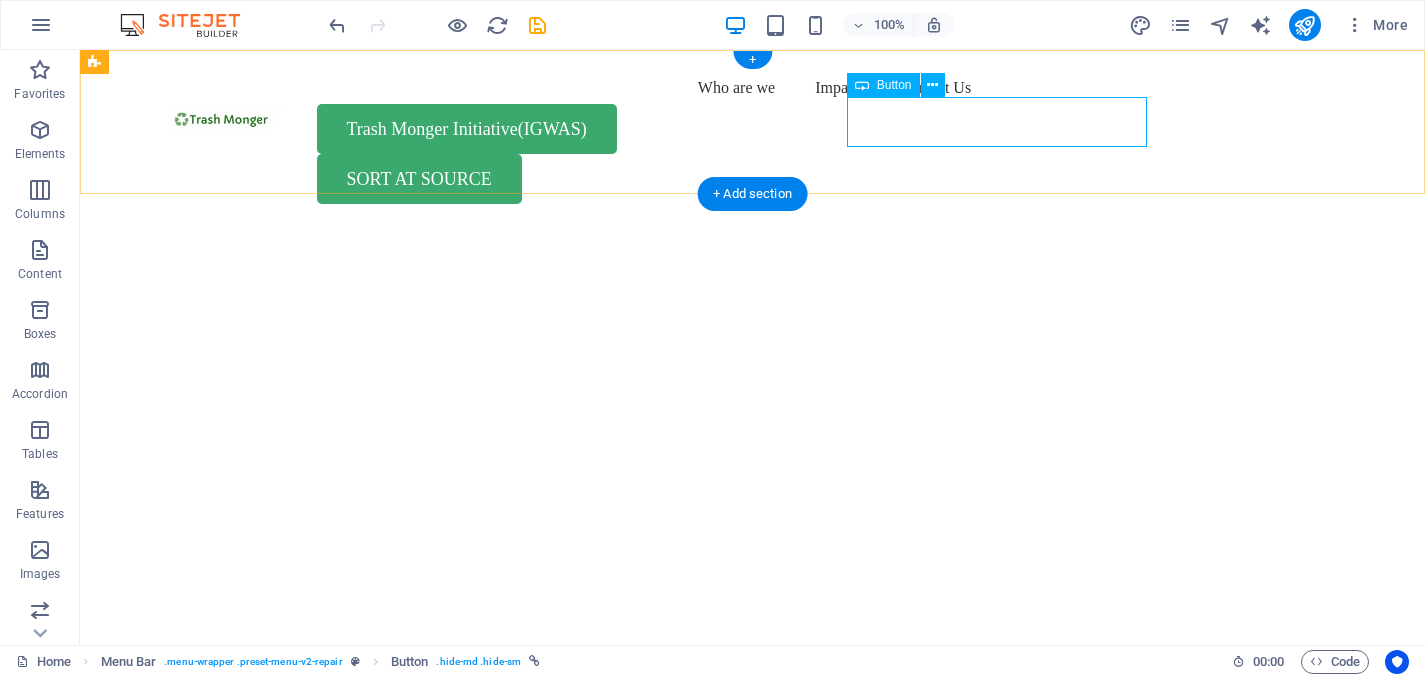 click on "Trash Monger Initiative(IGWAS)" at bounding box center (753, 129) 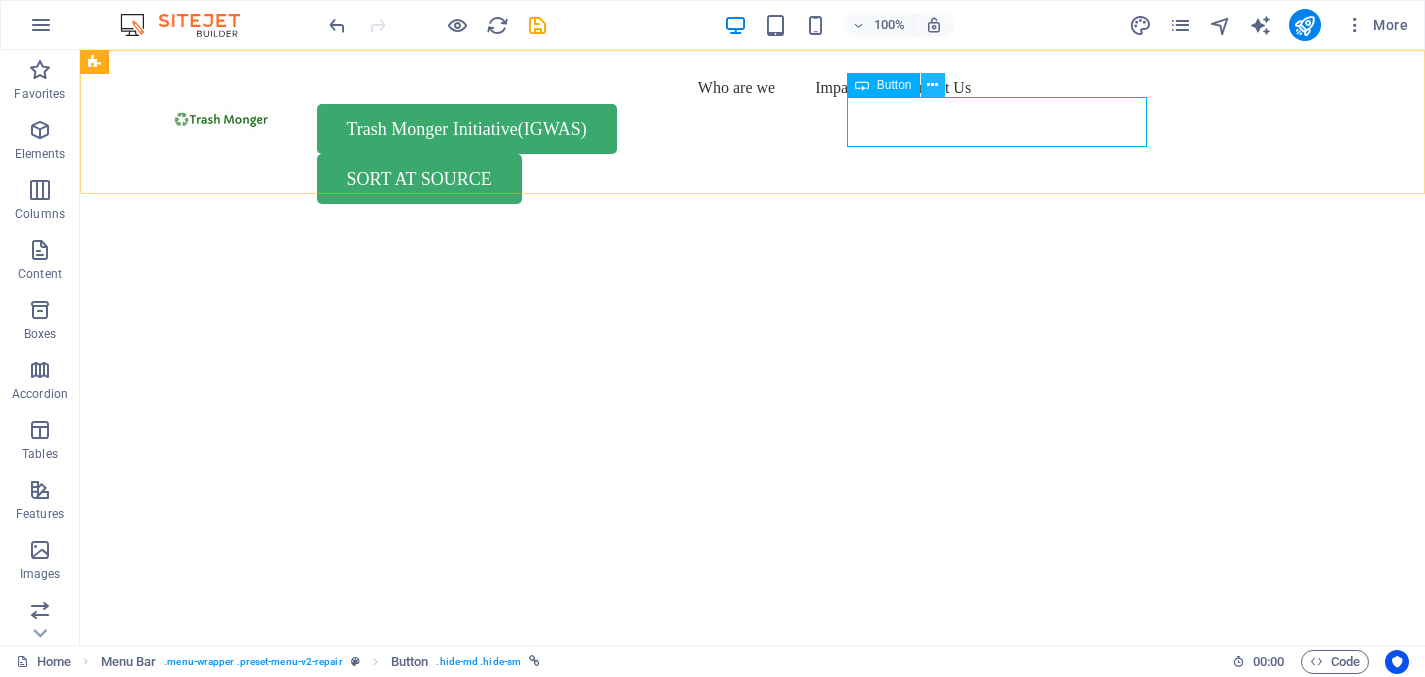 click at bounding box center [932, 85] 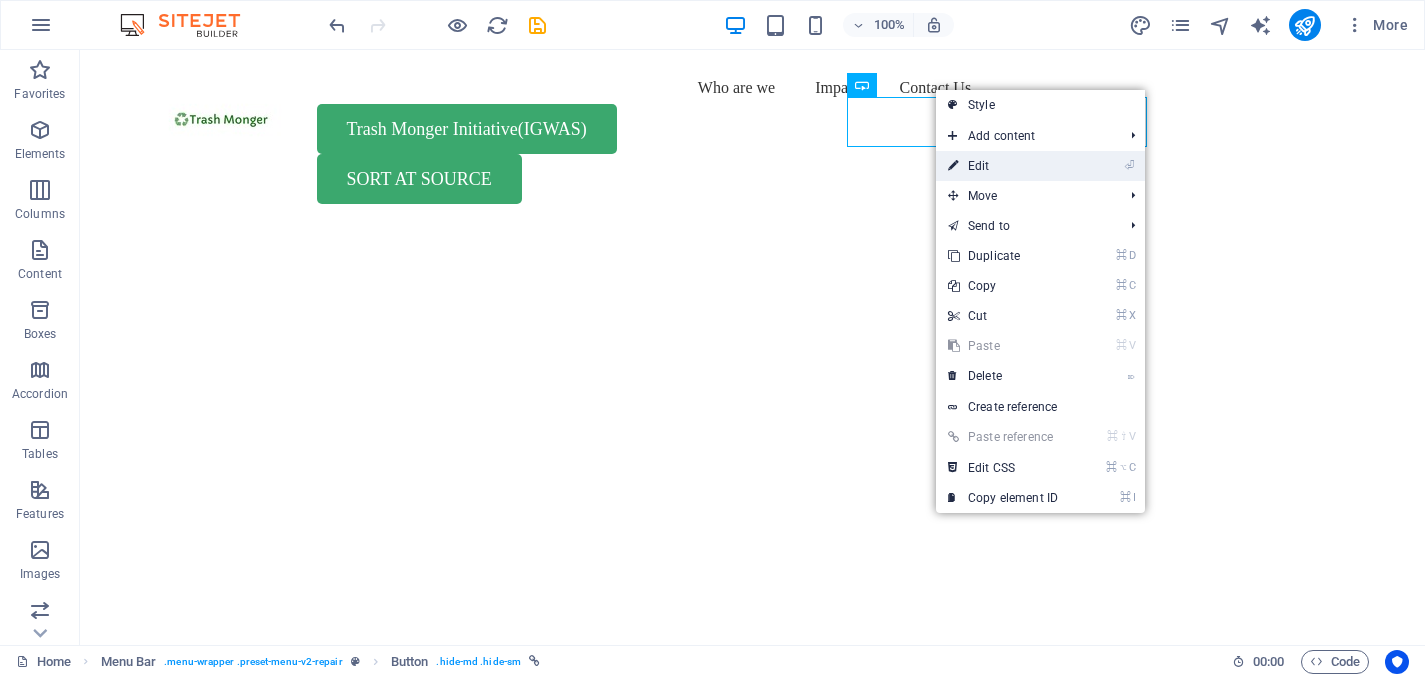 click on "⏎  Edit" at bounding box center [1003, 166] 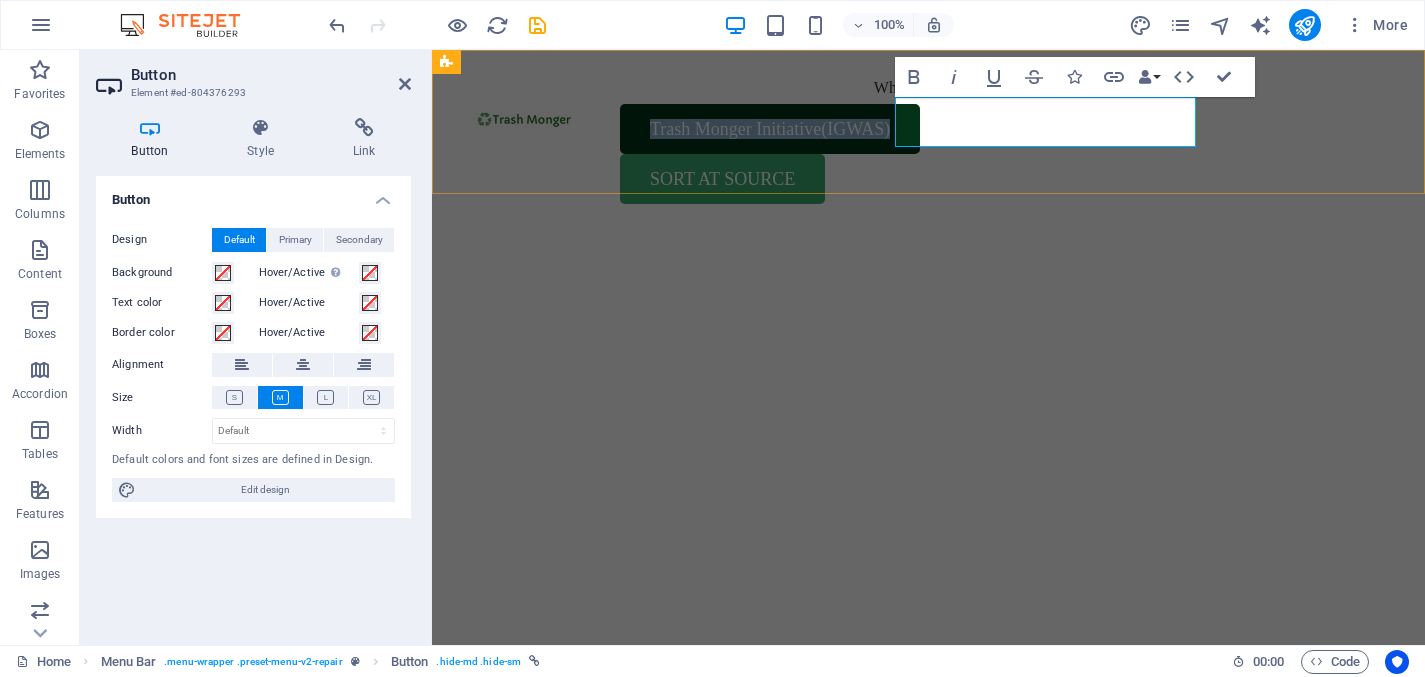 click on "Trash Monger Initiative(IGWAS)" at bounding box center (770, 129) 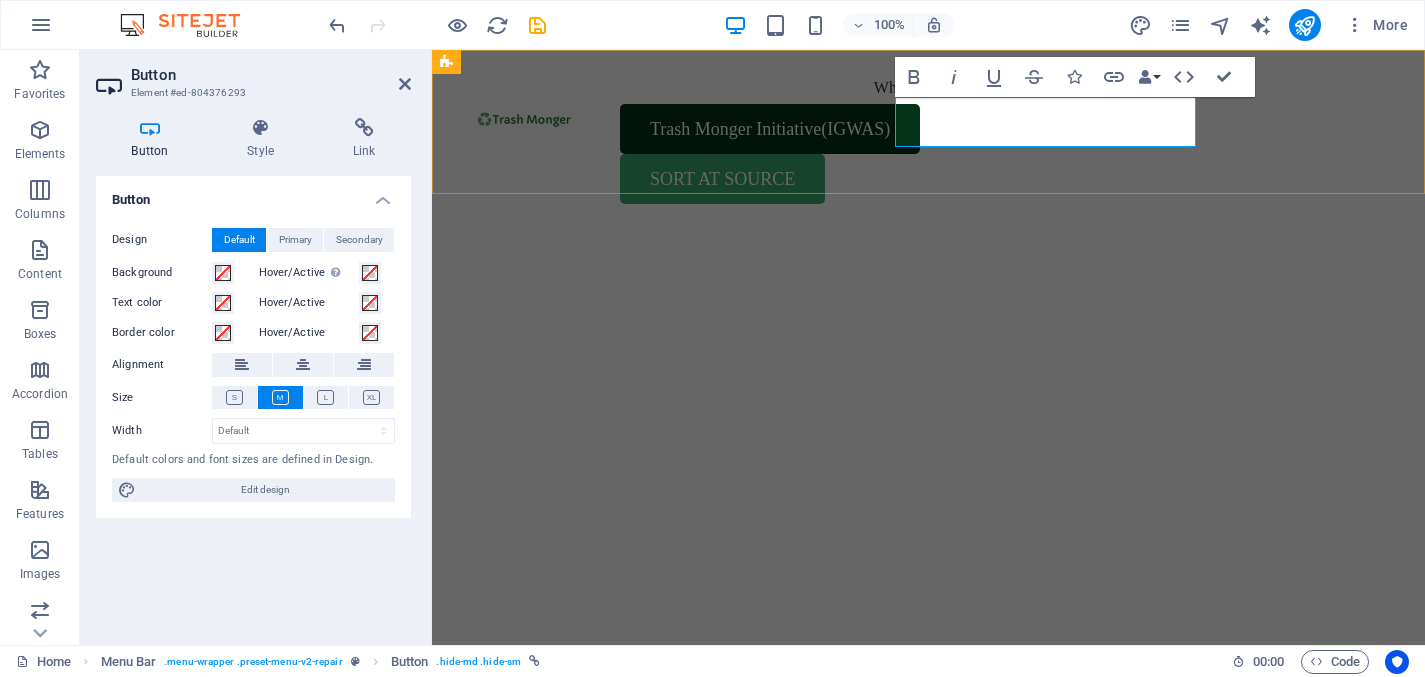 click on "Trash Monger Initiative(IGWAS)" at bounding box center [770, 129] 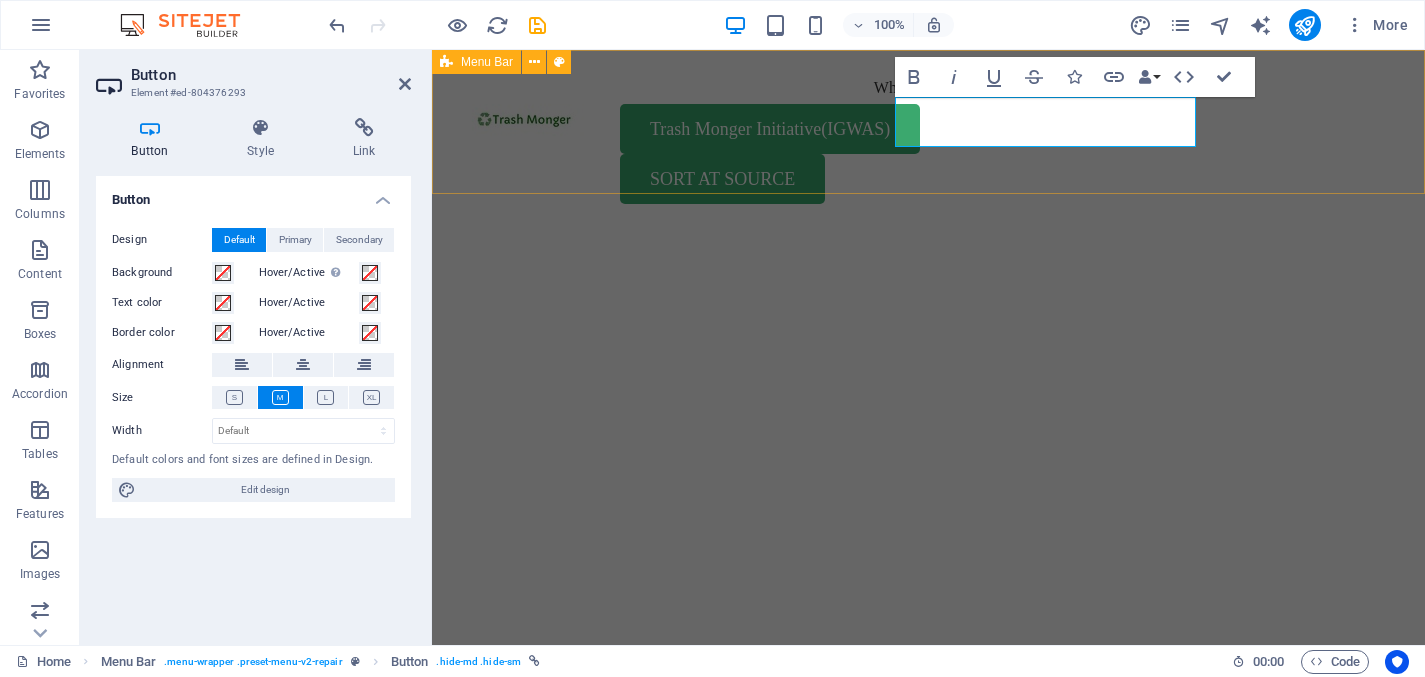 click on "Who are we Impact Contact Us Trash Monger Initiative(IGWAS) SORT AT SOURCE" at bounding box center (928, 138) 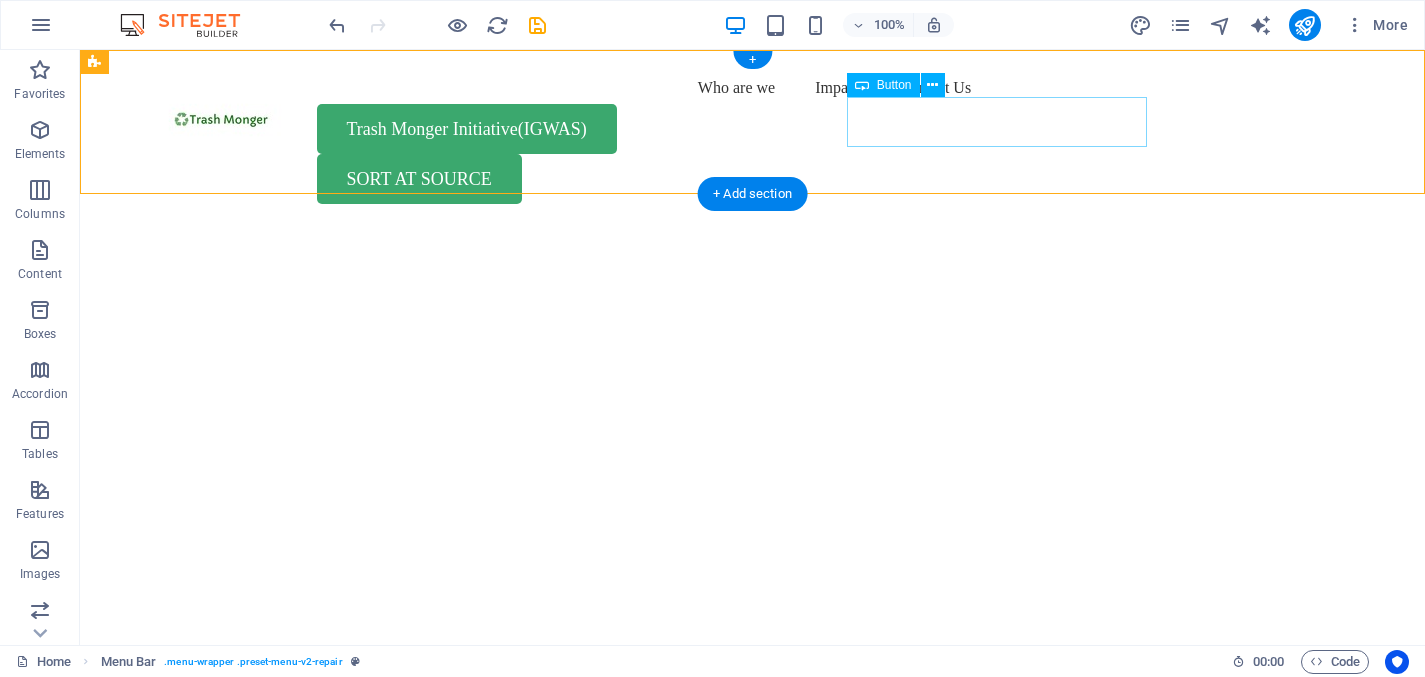 click on "Trash Monger Initiative(IGWAS)" at bounding box center (753, 129) 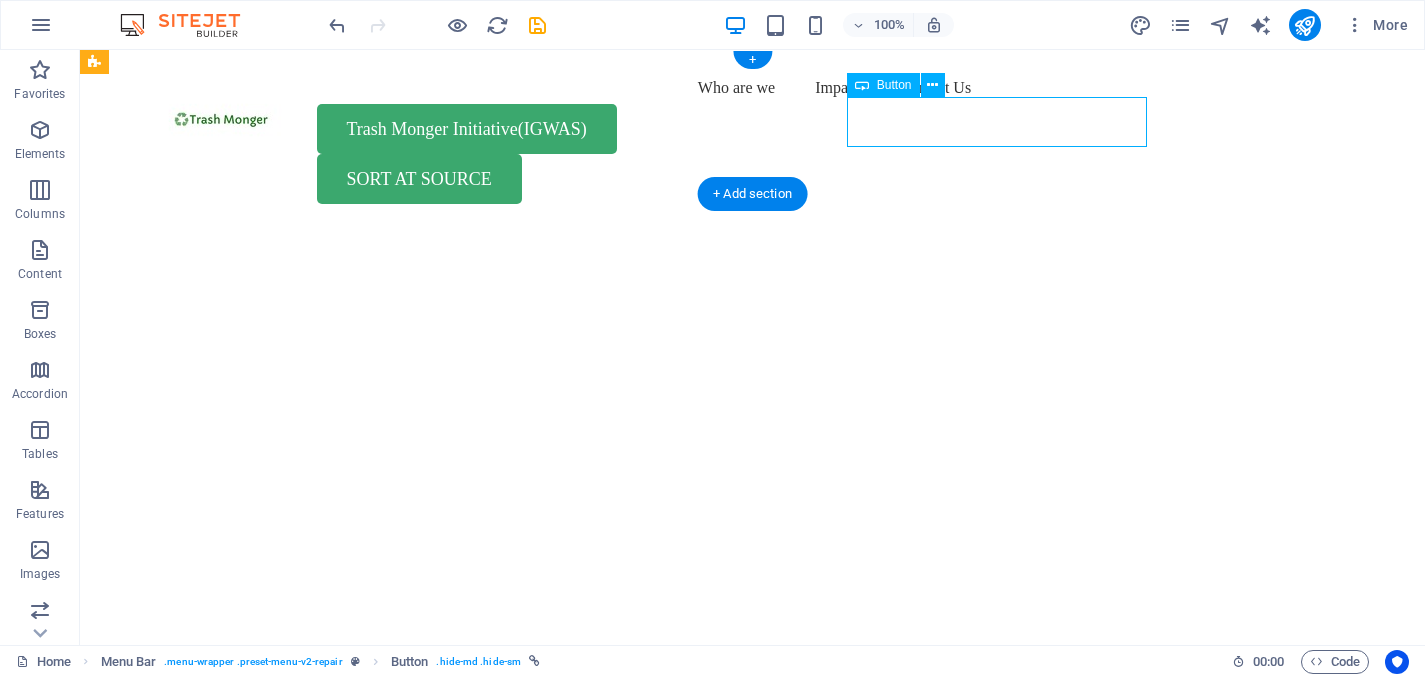 click on "Trash Monger Initiative(IGWAS)" at bounding box center [753, 129] 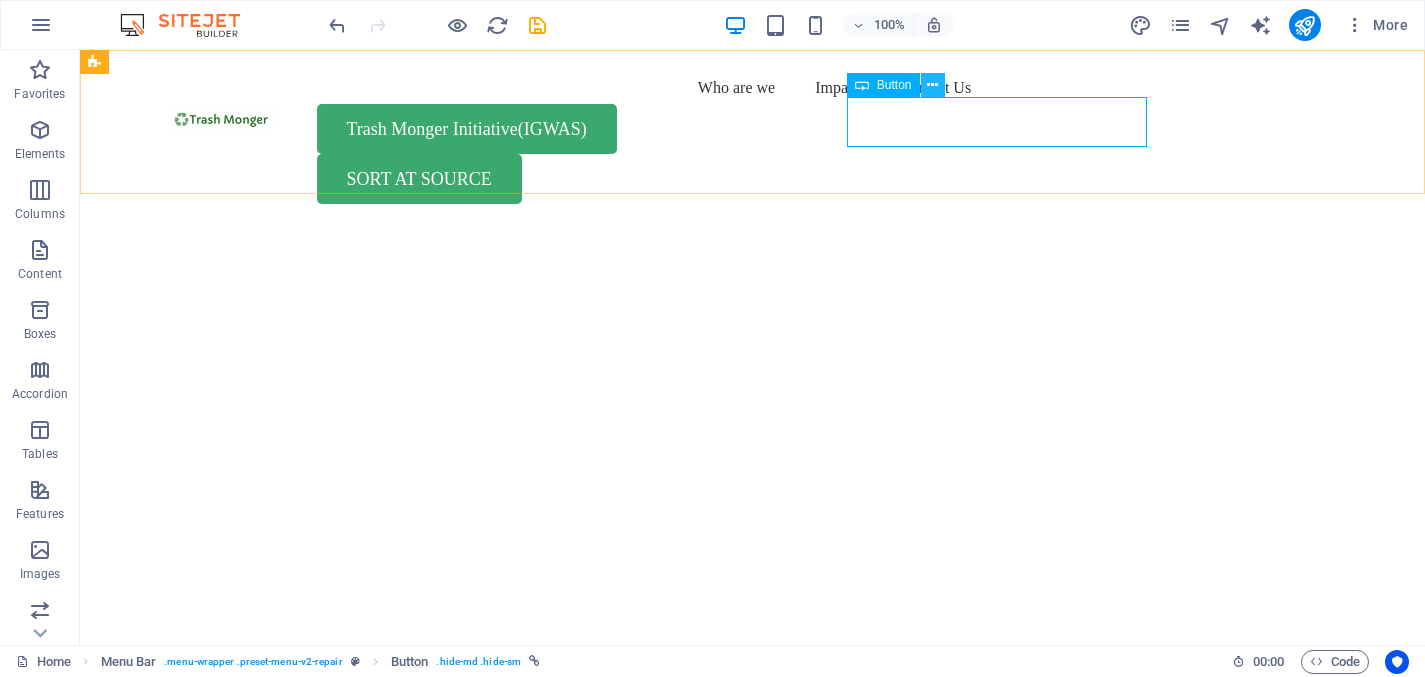 click at bounding box center [932, 85] 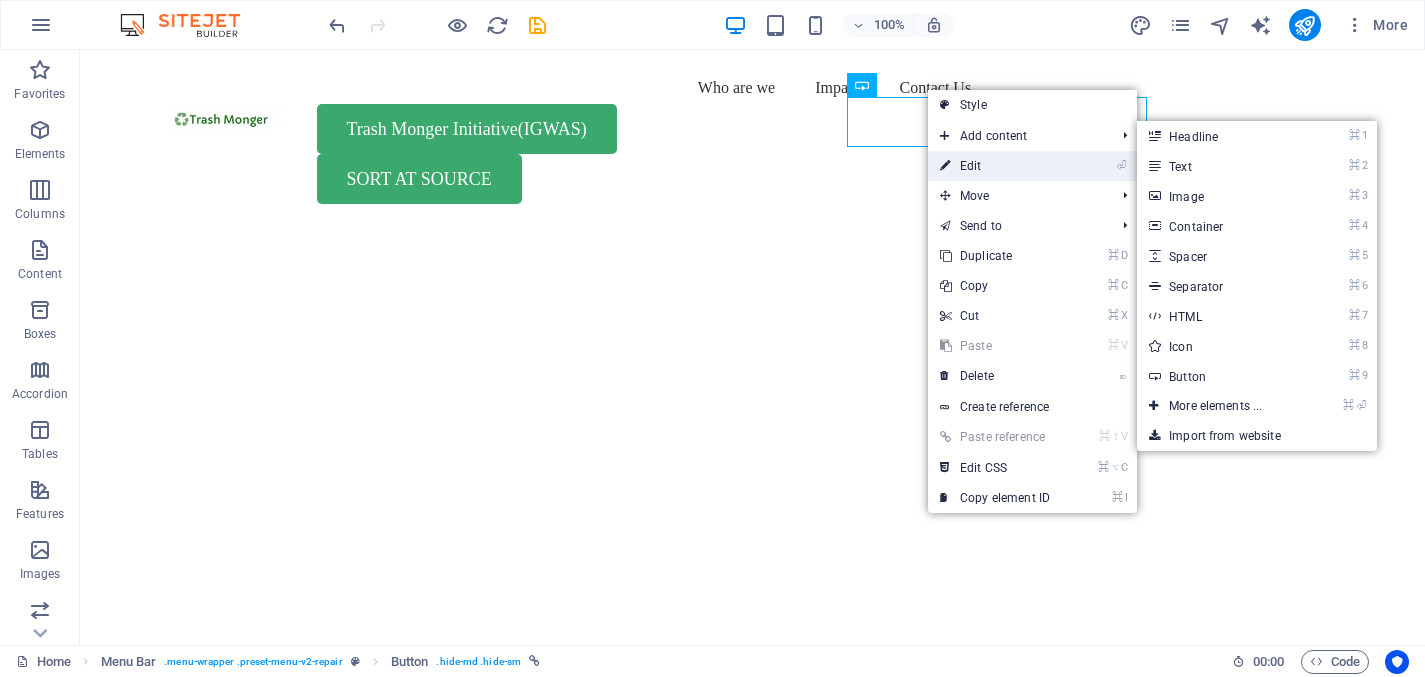 click on "⏎  Edit" at bounding box center [995, 166] 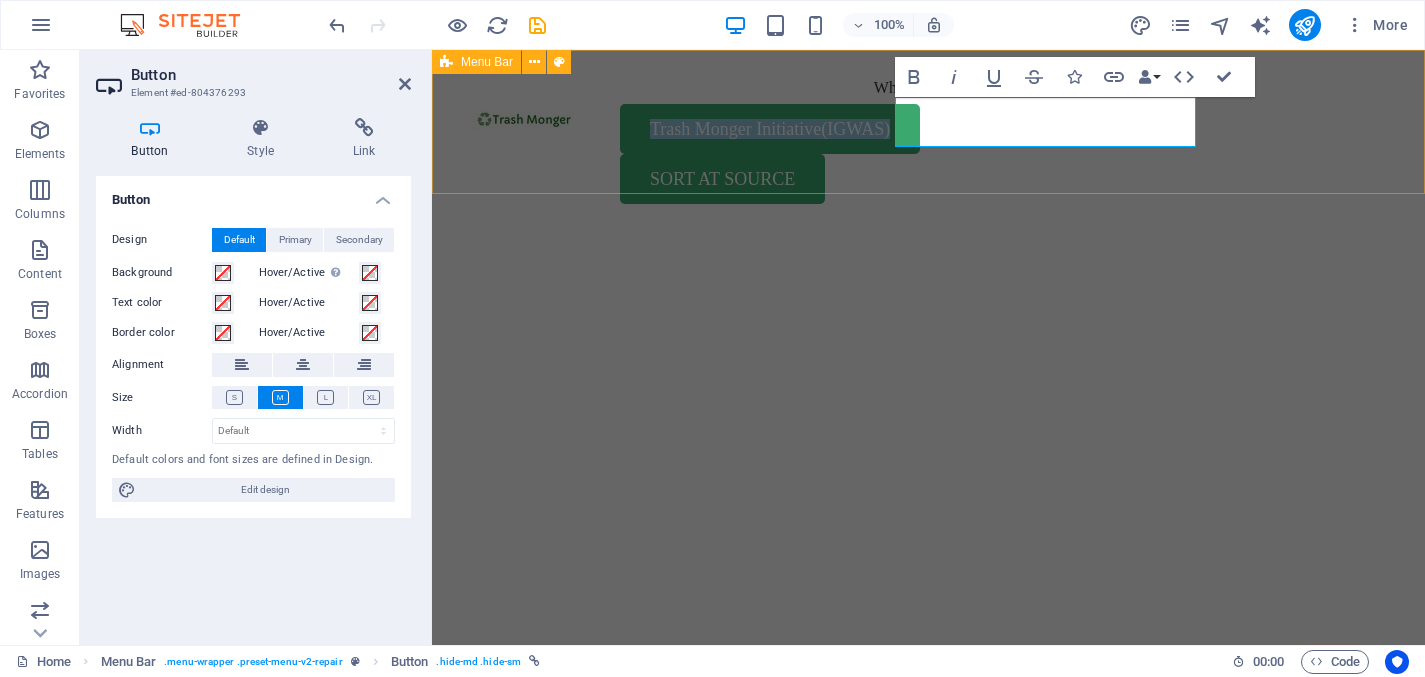 click on "Who are we Impact Contact Us Trash Monger Initiative(IGWAS) SORT AT SOURCE" at bounding box center [928, 138] 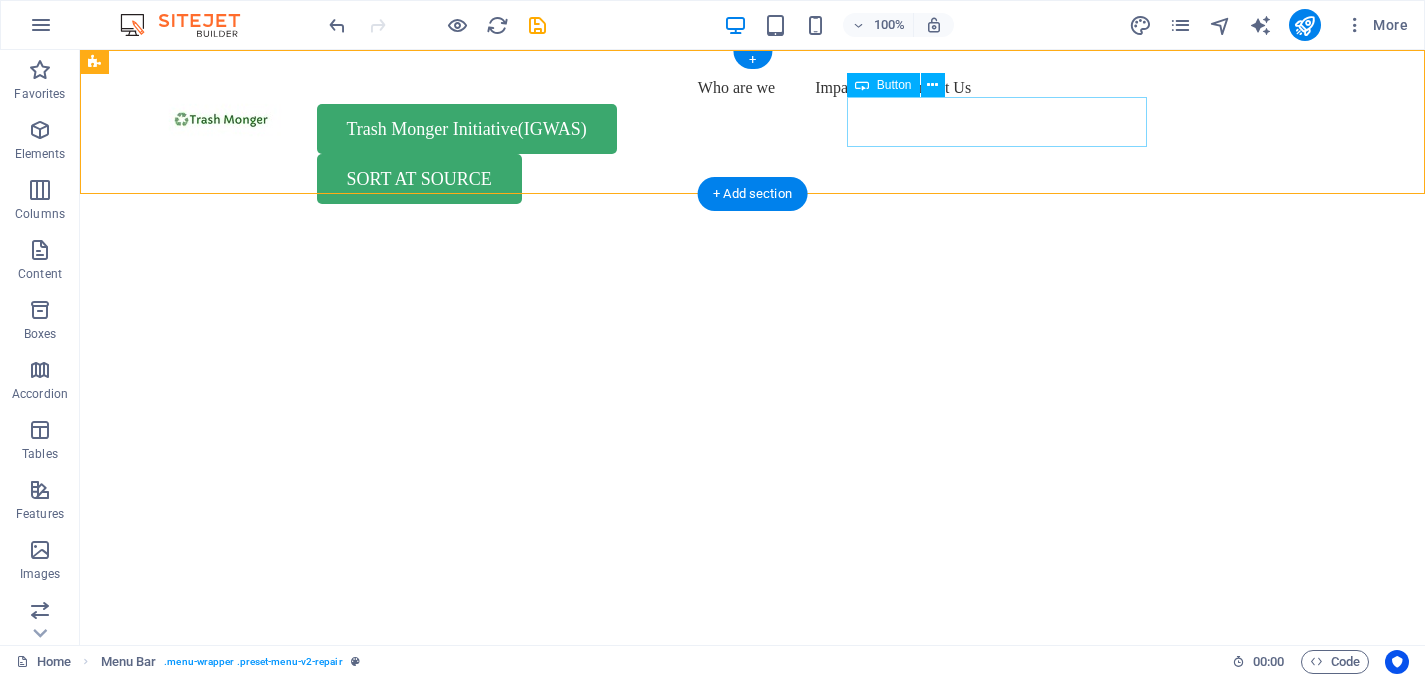 click on "Trash Monger Initiative(IGWAS)" at bounding box center (753, 129) 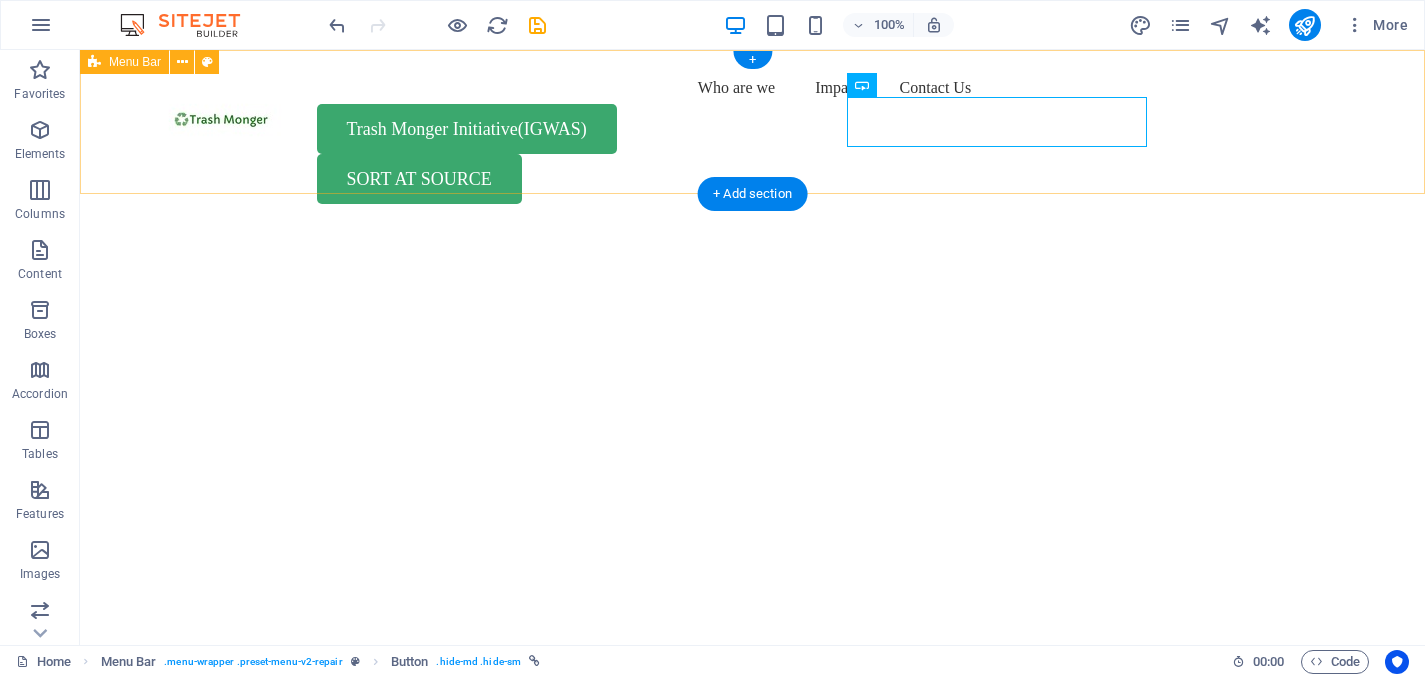click on "Who are we Impact Contact Us Trash Monger Initiative(IGWAS) SORT AT SOURCE" at bounding box center [752, 138] 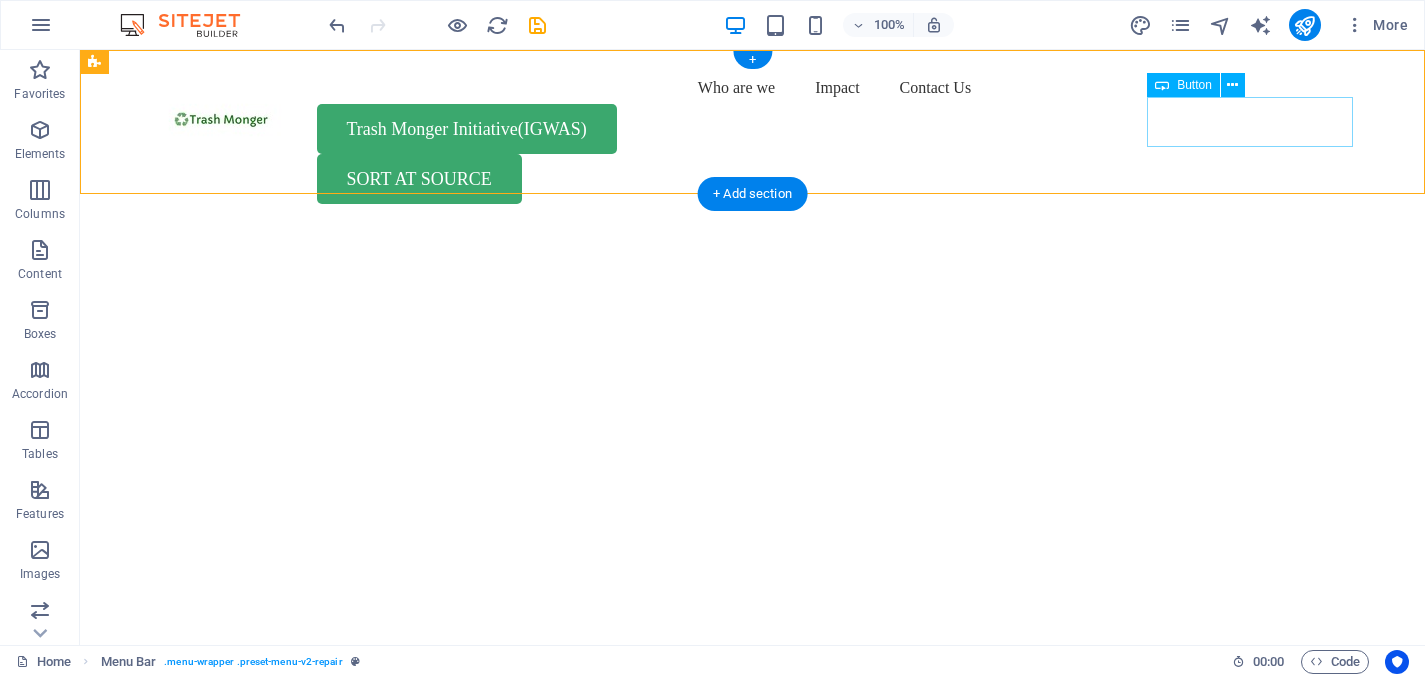 click on "SORT AT SOURCE" at bounding box center [753, 179] 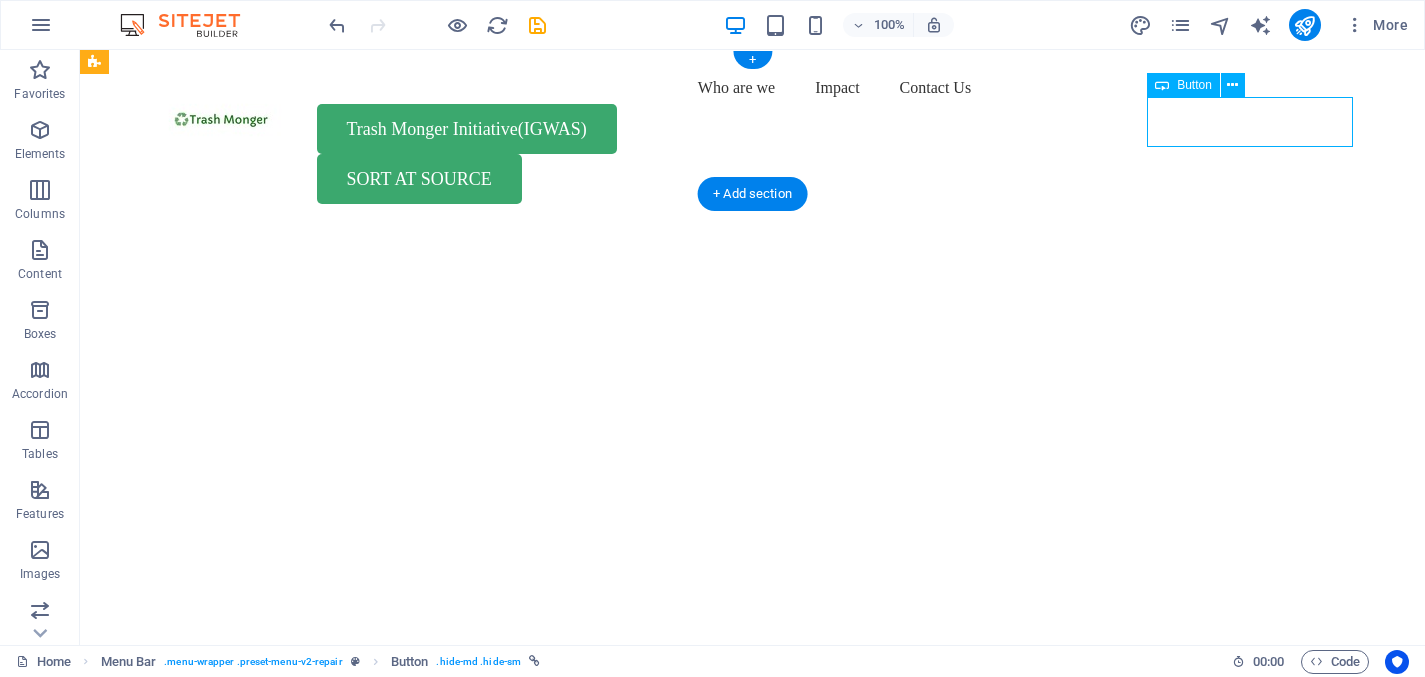 click on "SORT AT SOURCE" at bounding box center [753, 179] 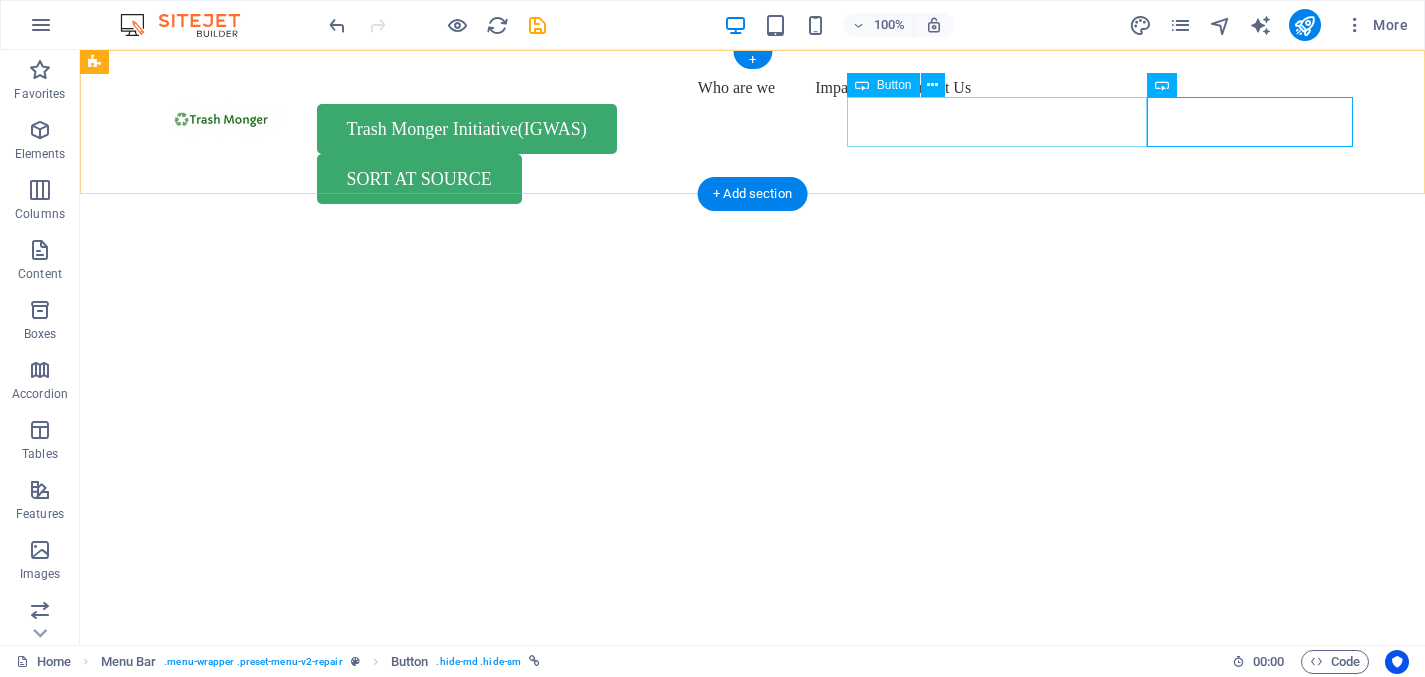 click on "Trash Monger Initiative(IGWAS)" at bounding box center [753, 129] 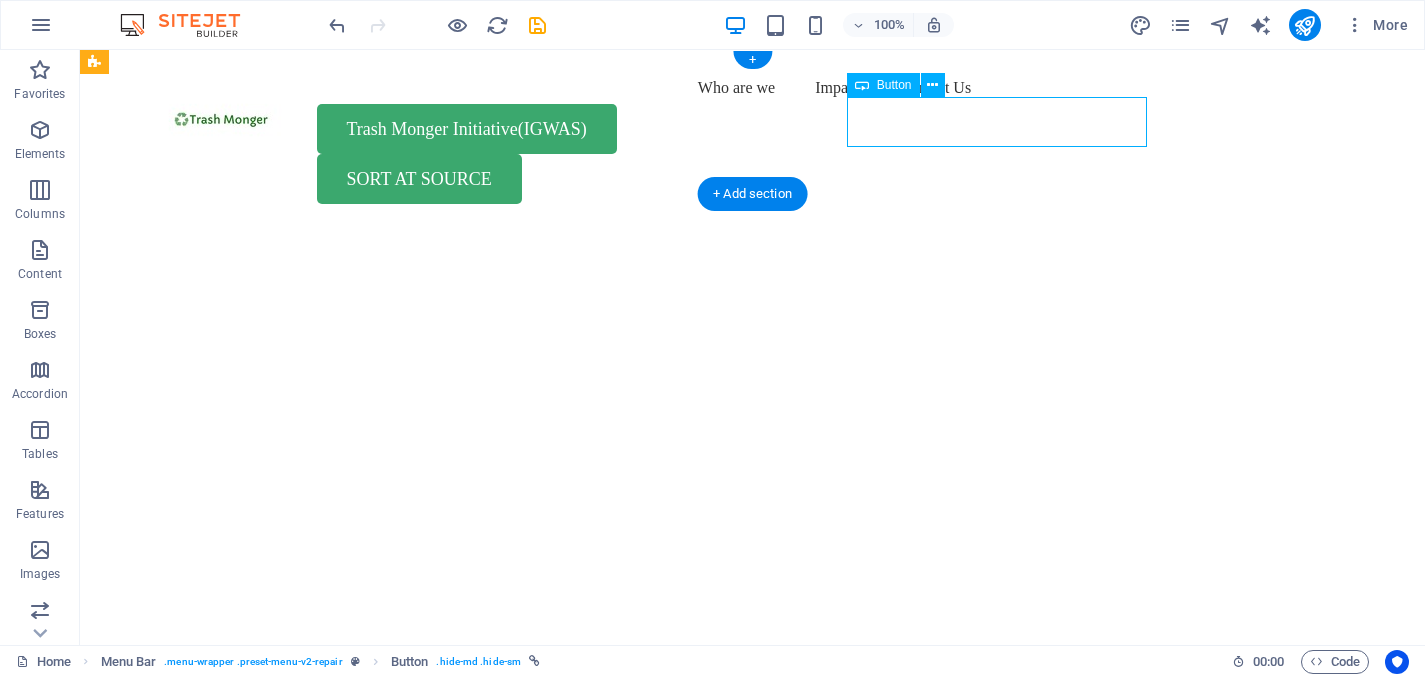 drag, startPoint x: 1133, startPoint y: 125, endPoint x: 1050, endPoint y: 123, distance: 83.02409 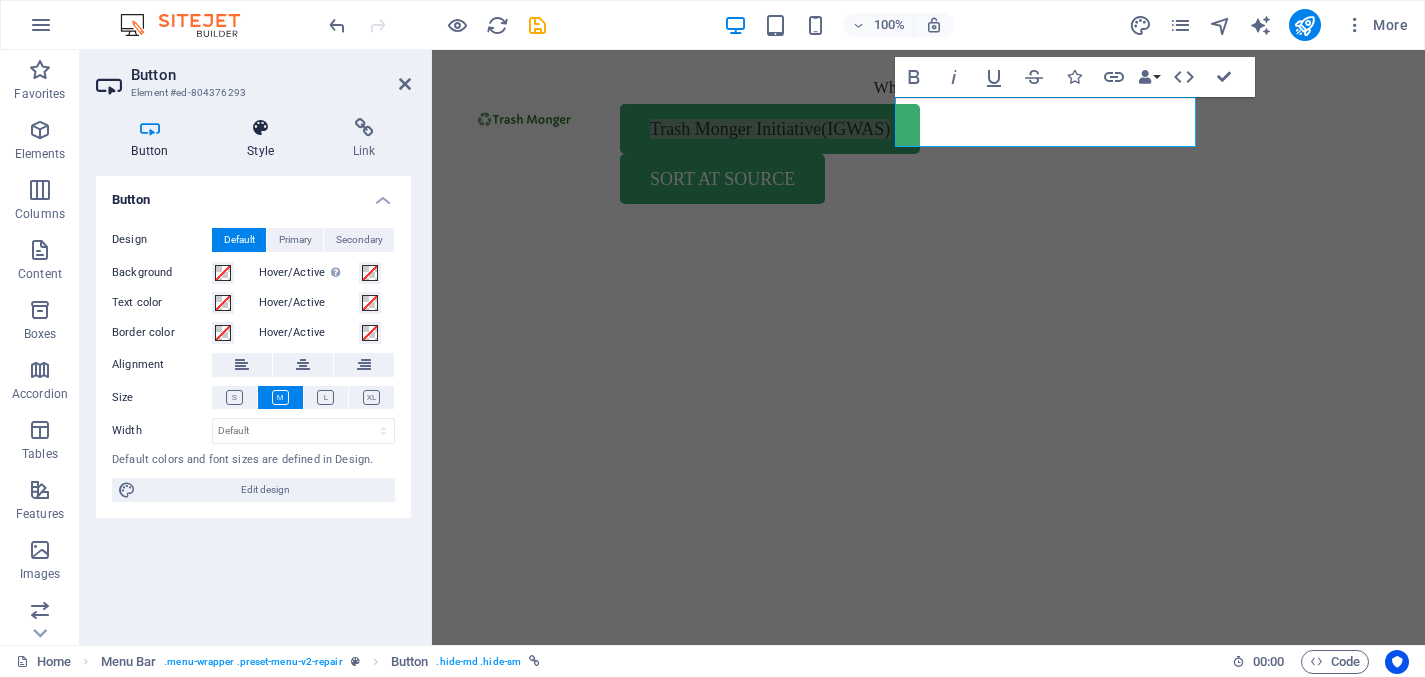 click on "Style" at bounding box center [265, 139] 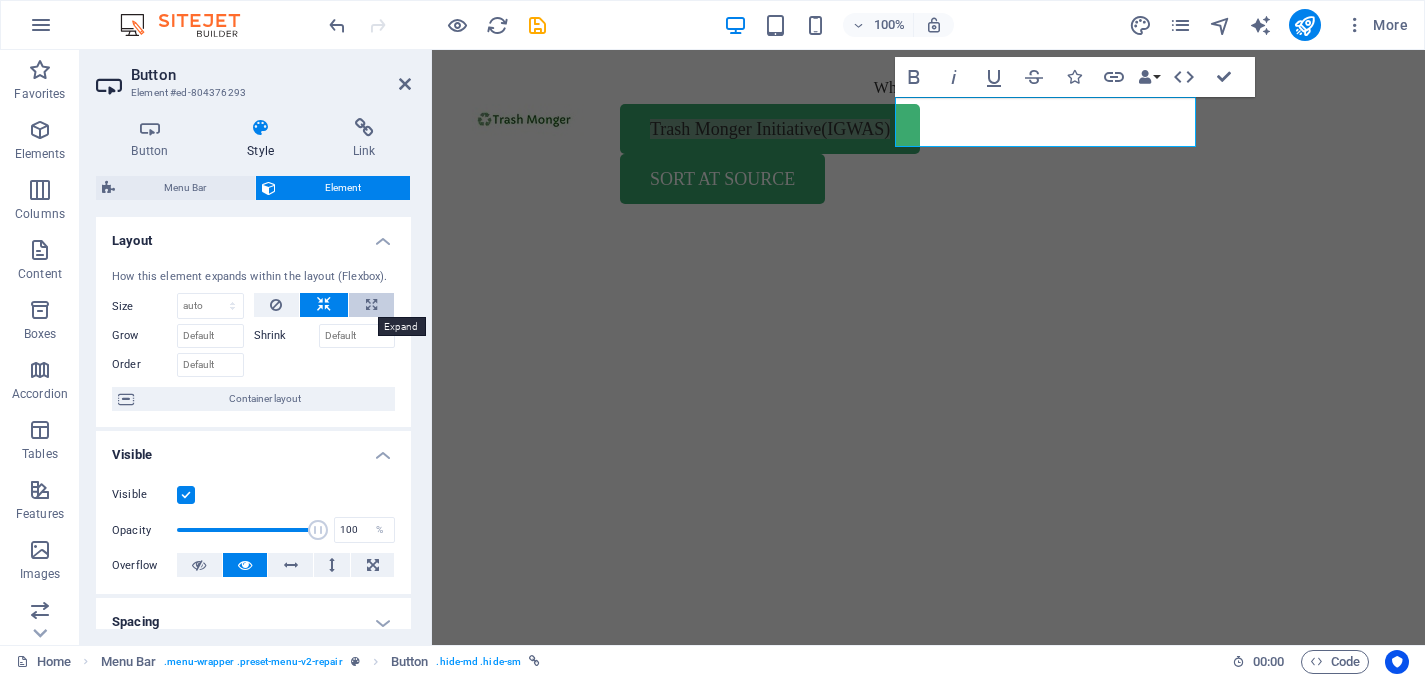 click at bounding box center (371, 305) 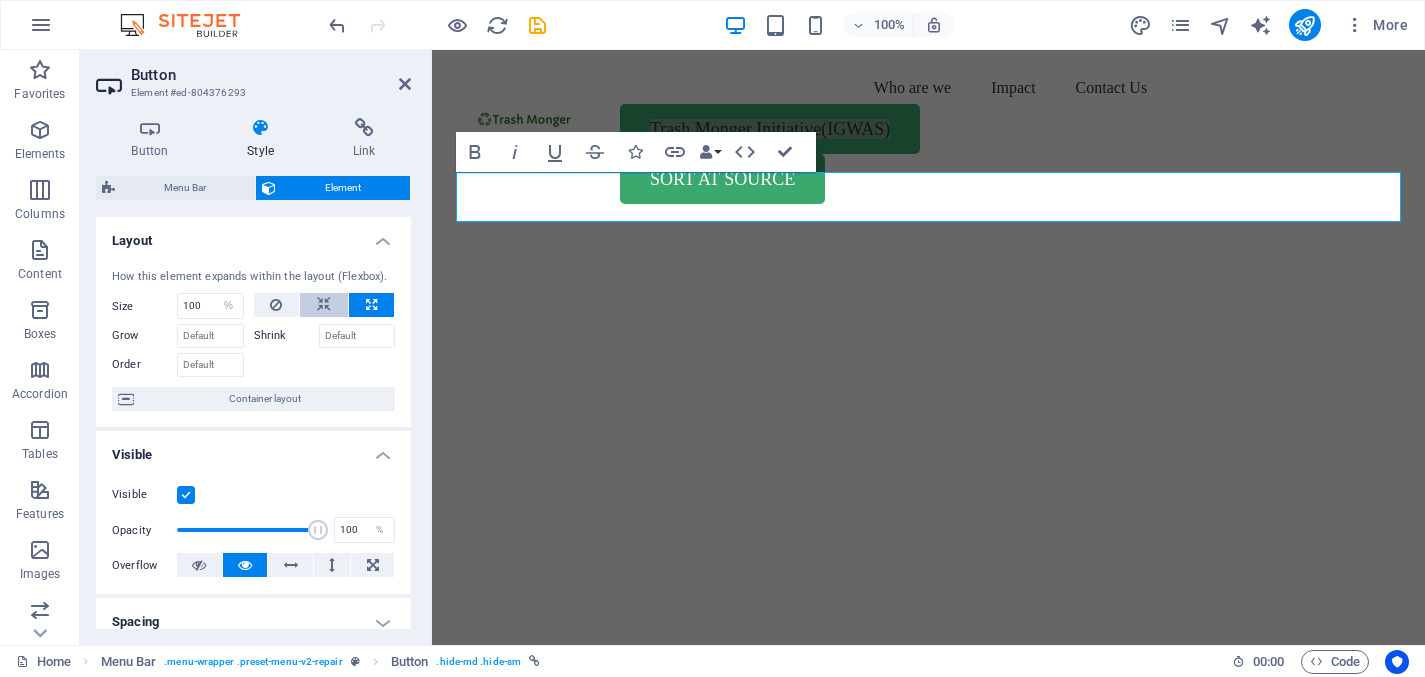 click at bounding box center [324, 305] 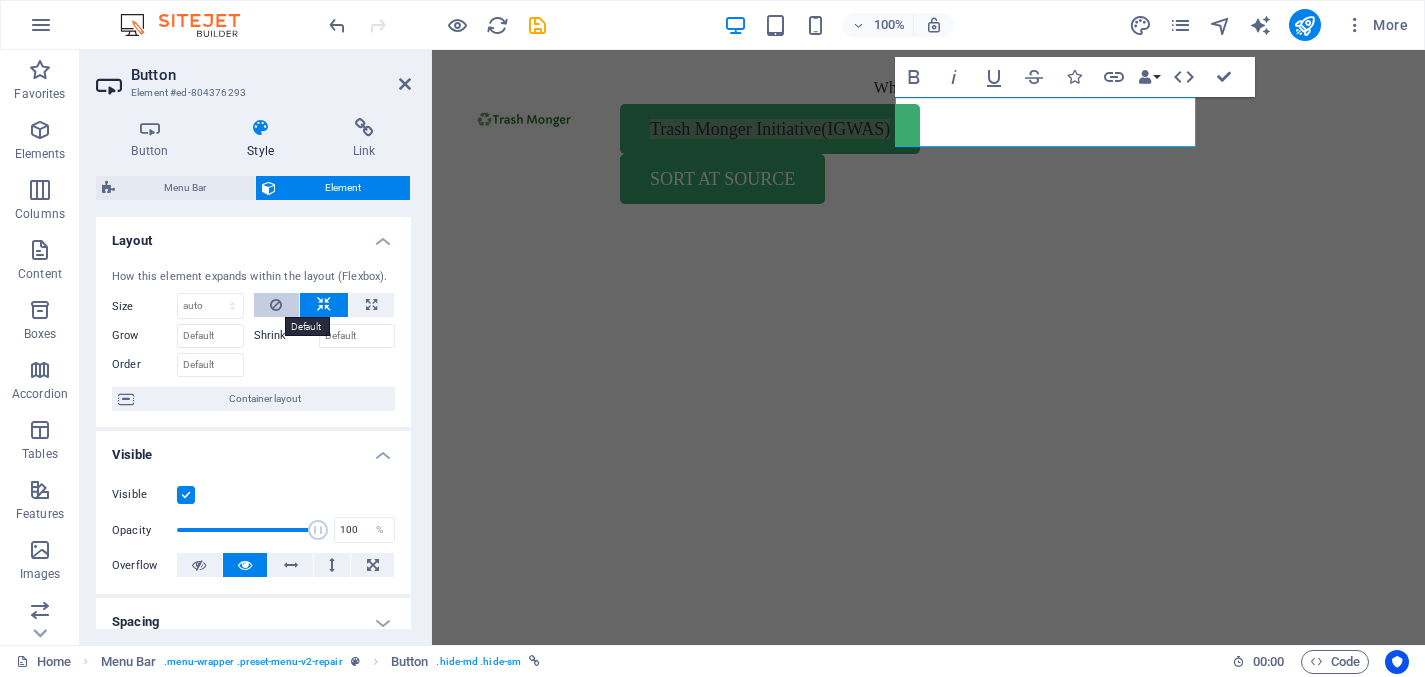 click at bounding box center (276, 305) 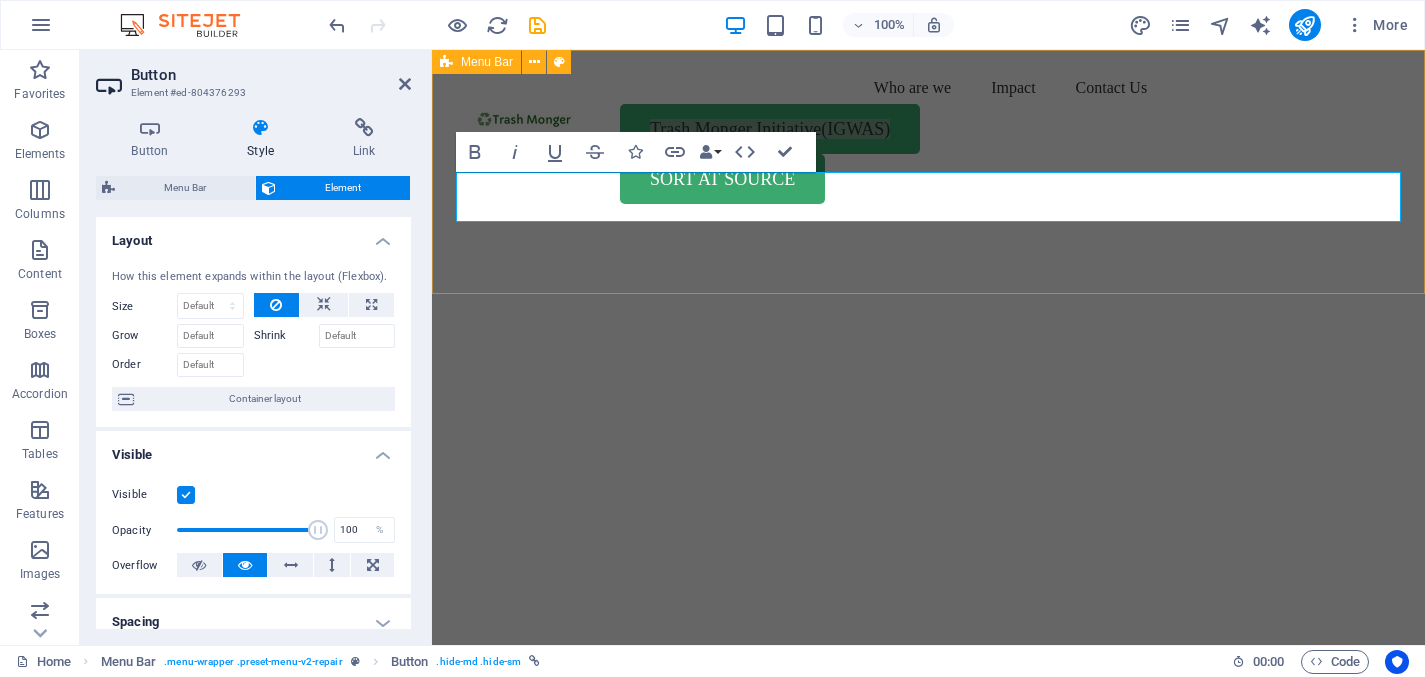 click on "Who are we Impact Contact Us Trash Monger Initiative(IGWAS) SORT AT SOURCE" at bounding box center [928, 138] 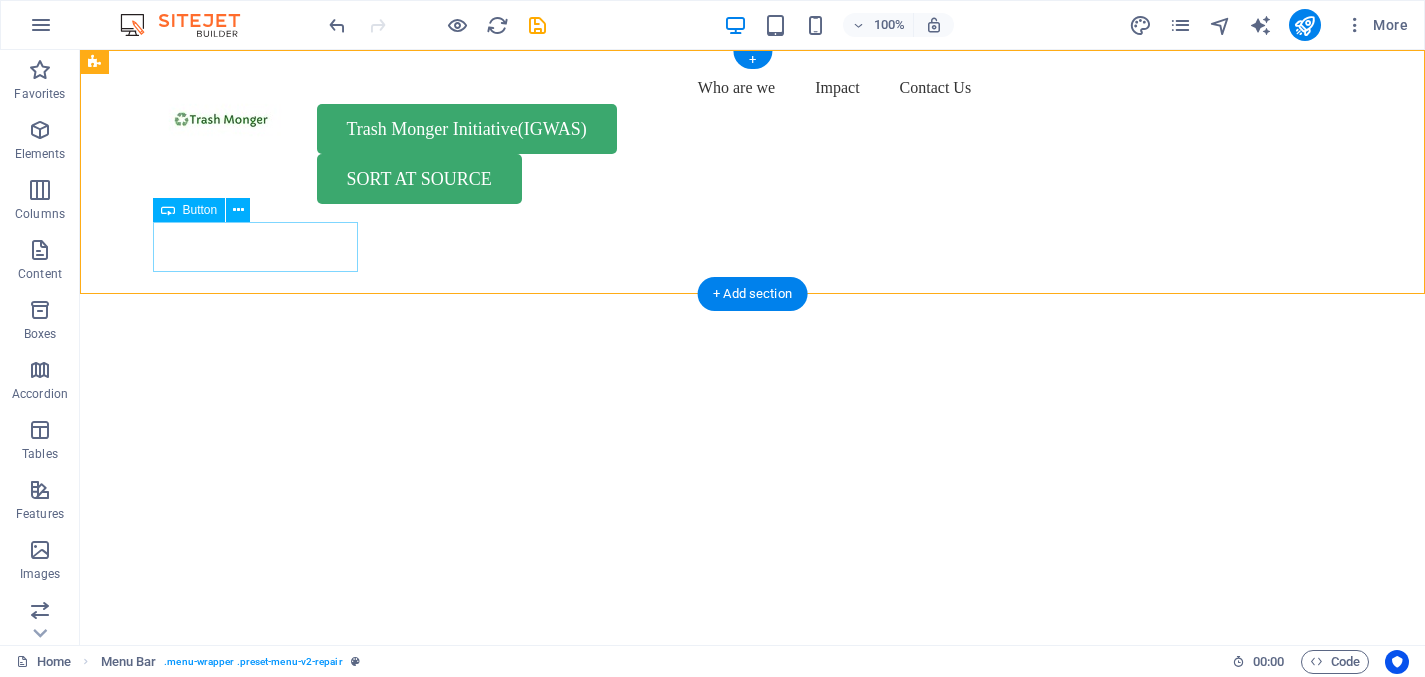 click on "SORT AT SOURCE" at bounding box center [753, 179] 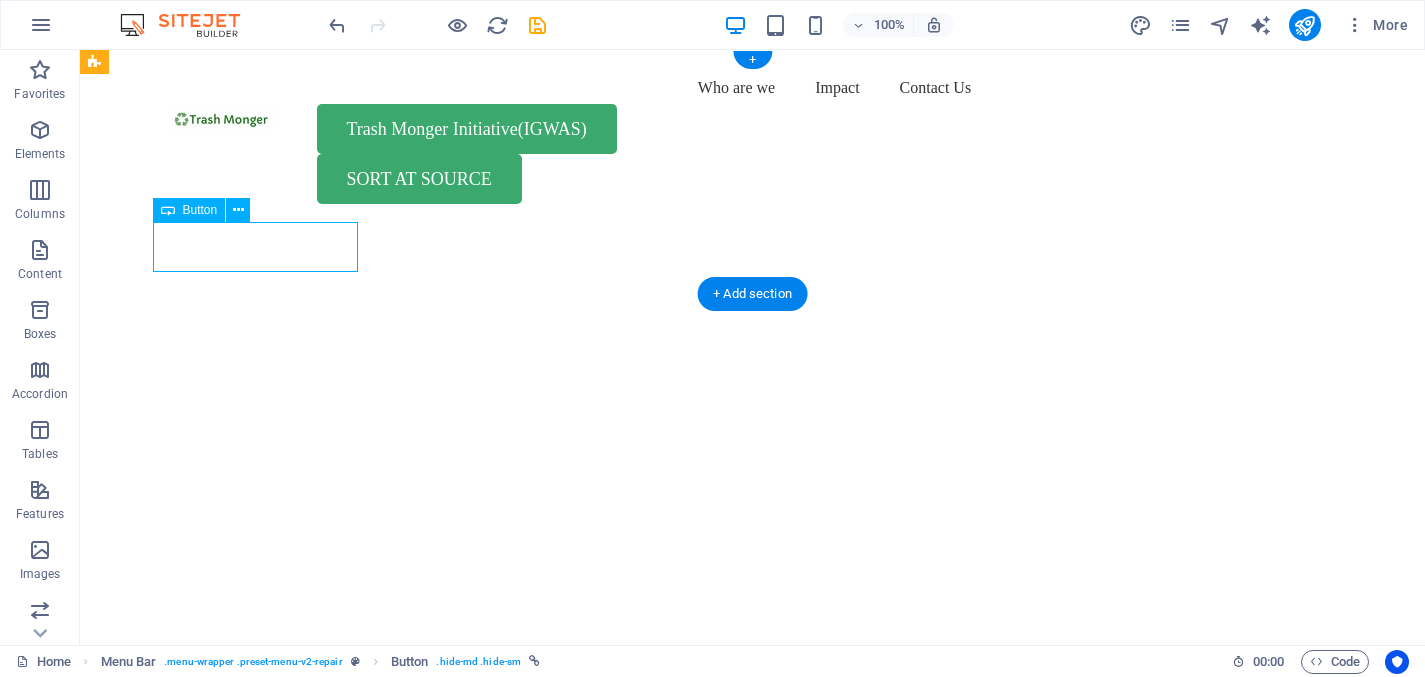 click on "SORT AT SOURCE" at bounding box center (753, 179) 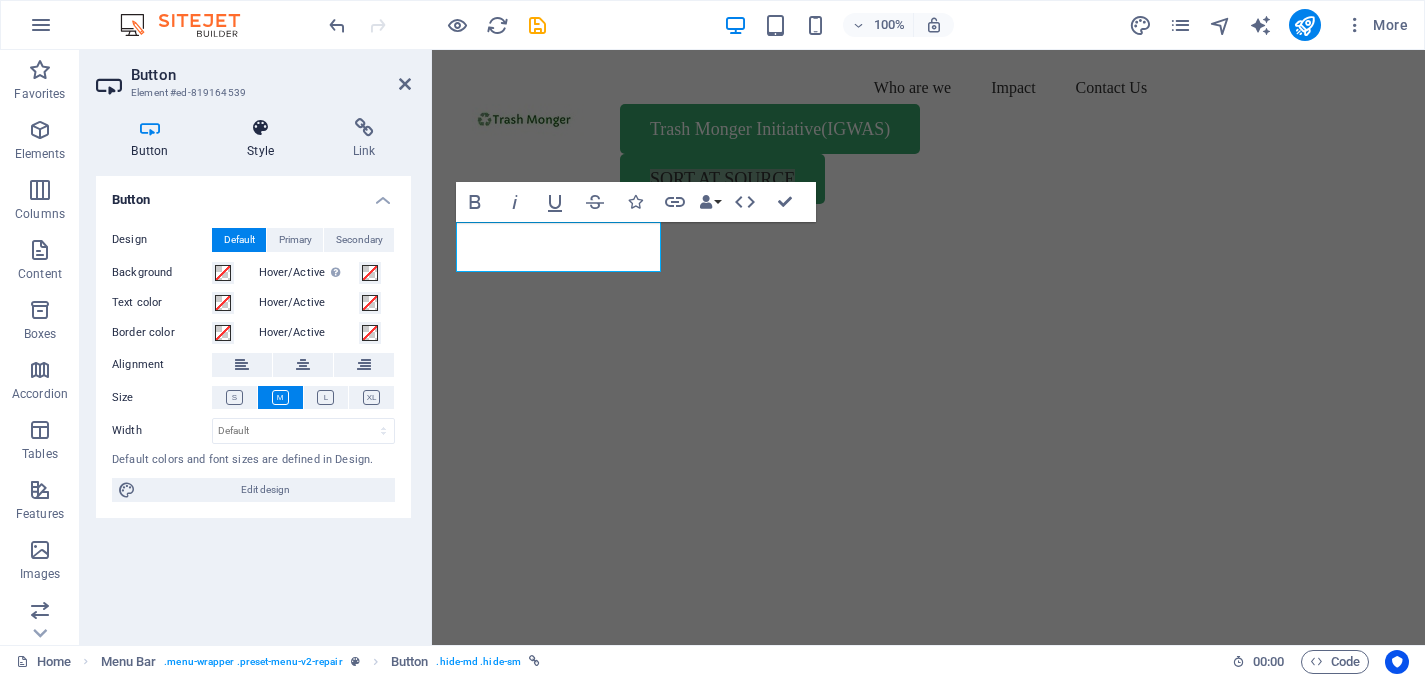 click at bounding box center (261, 128) 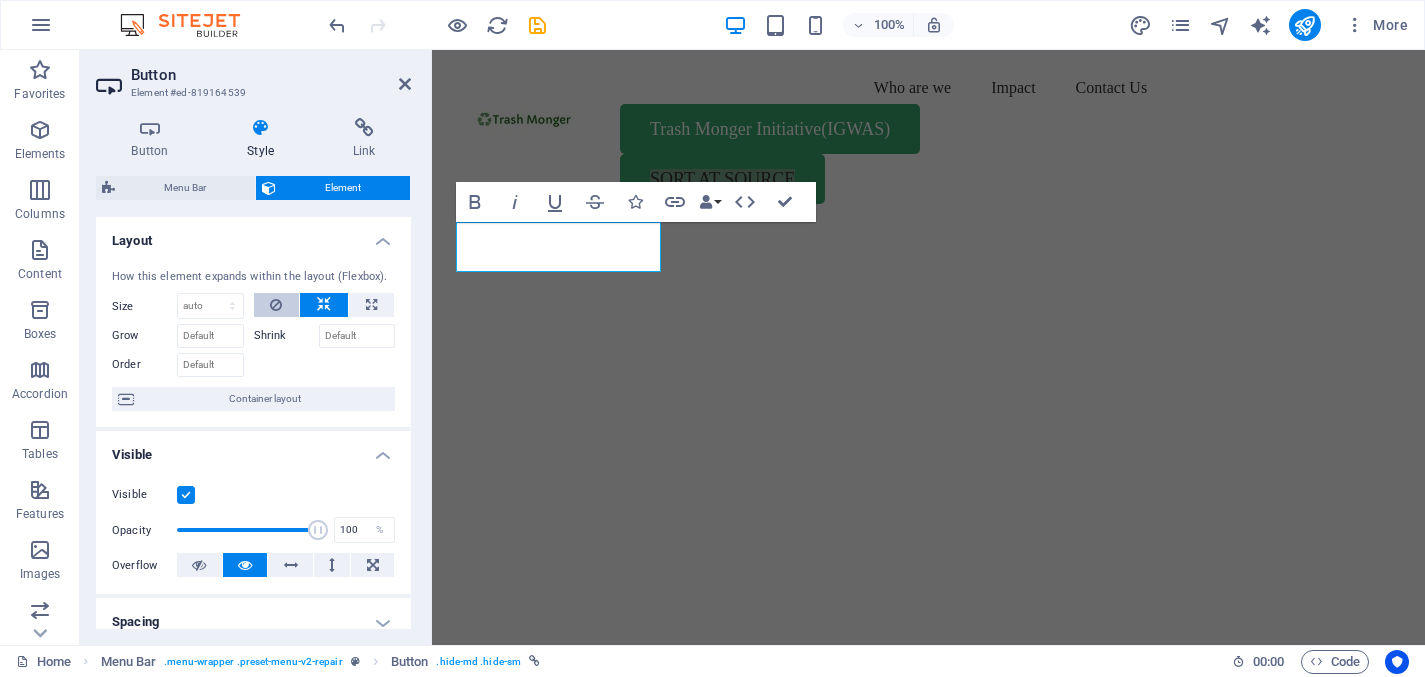 click at bounding box center (277, 305) 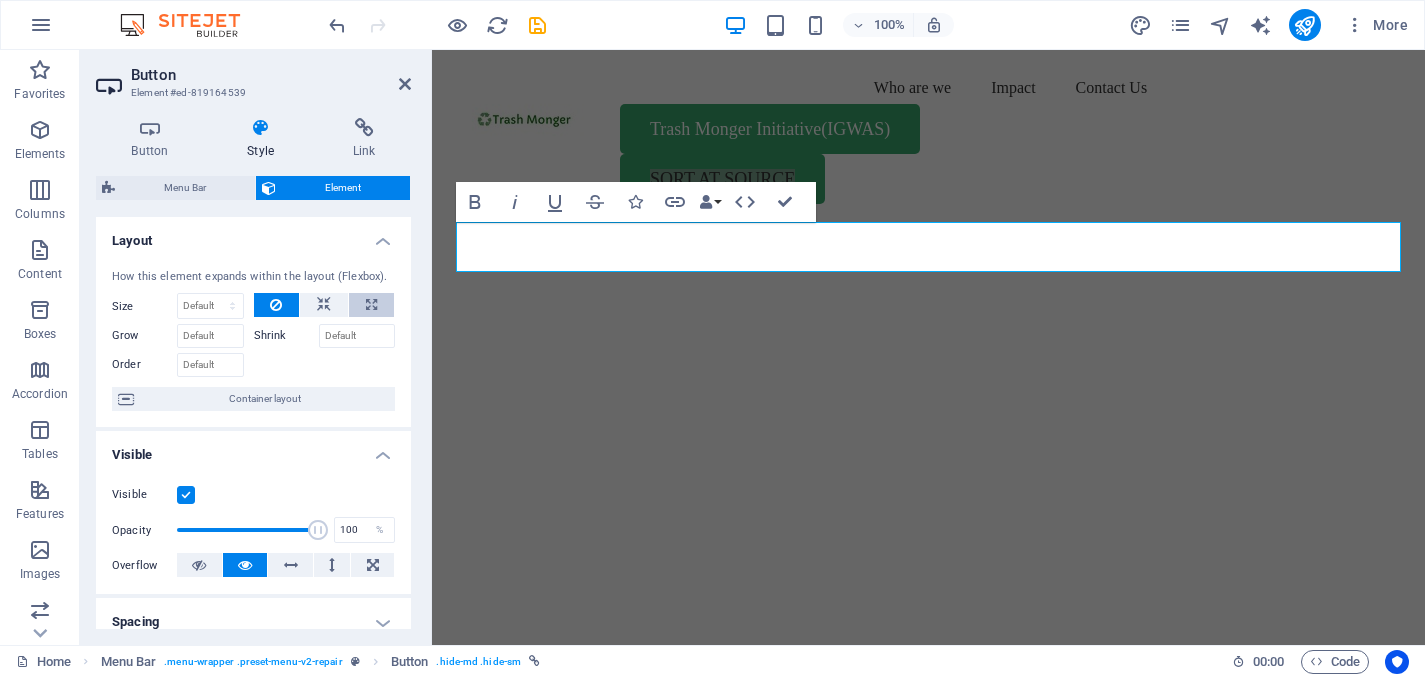 click at bounding box center (371, 305) 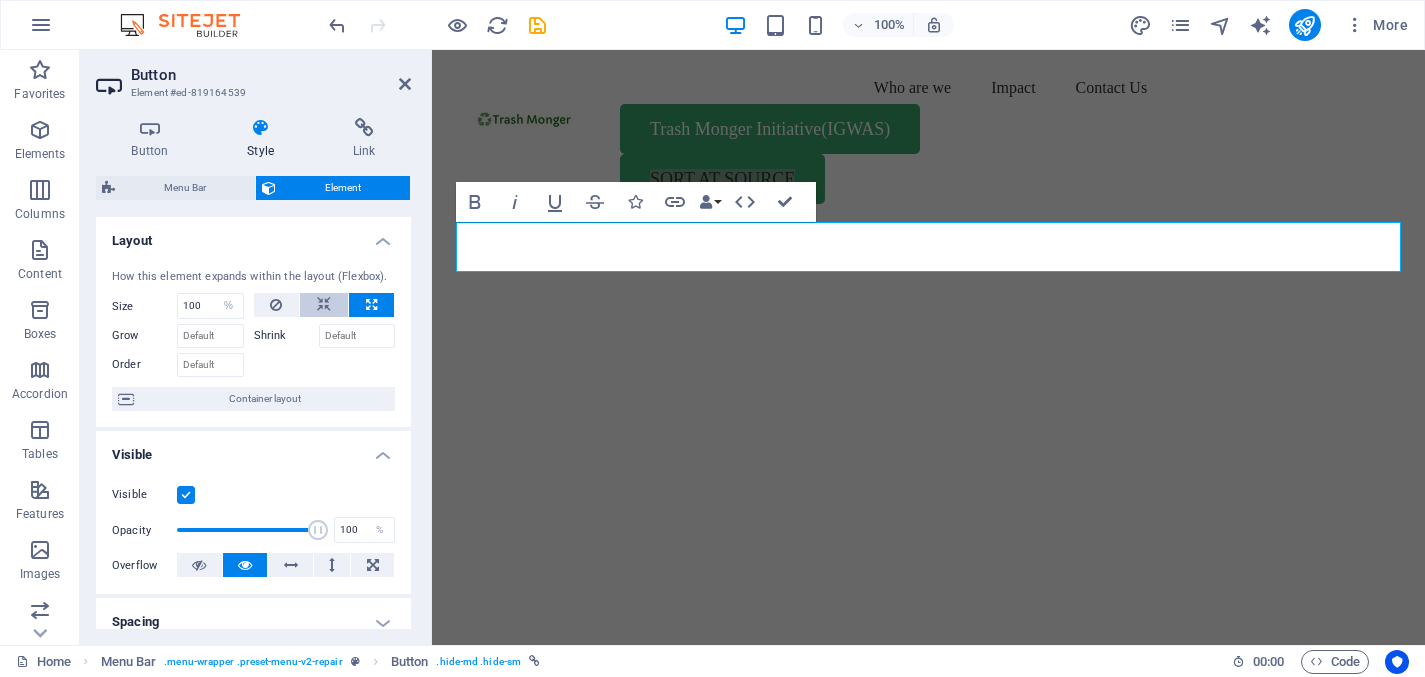 click at bounding box center [324, 305] 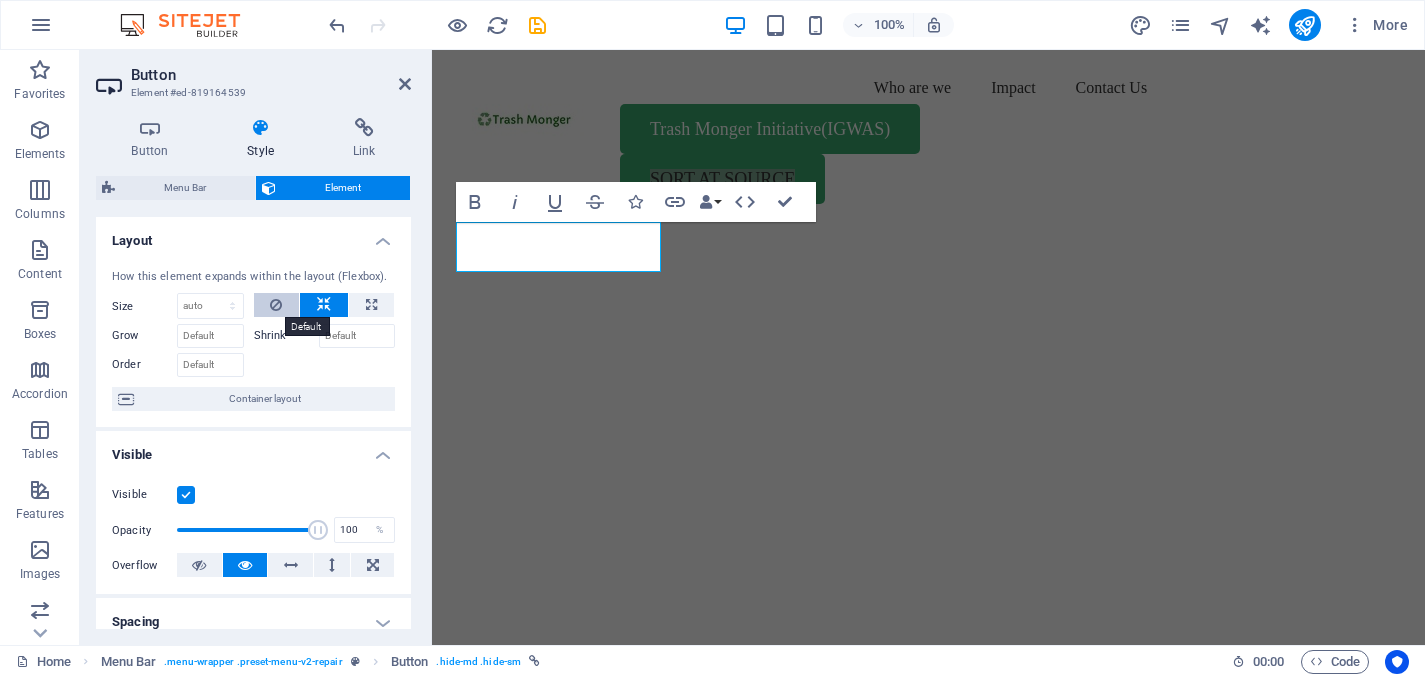 click at bounding box center [277, 305] 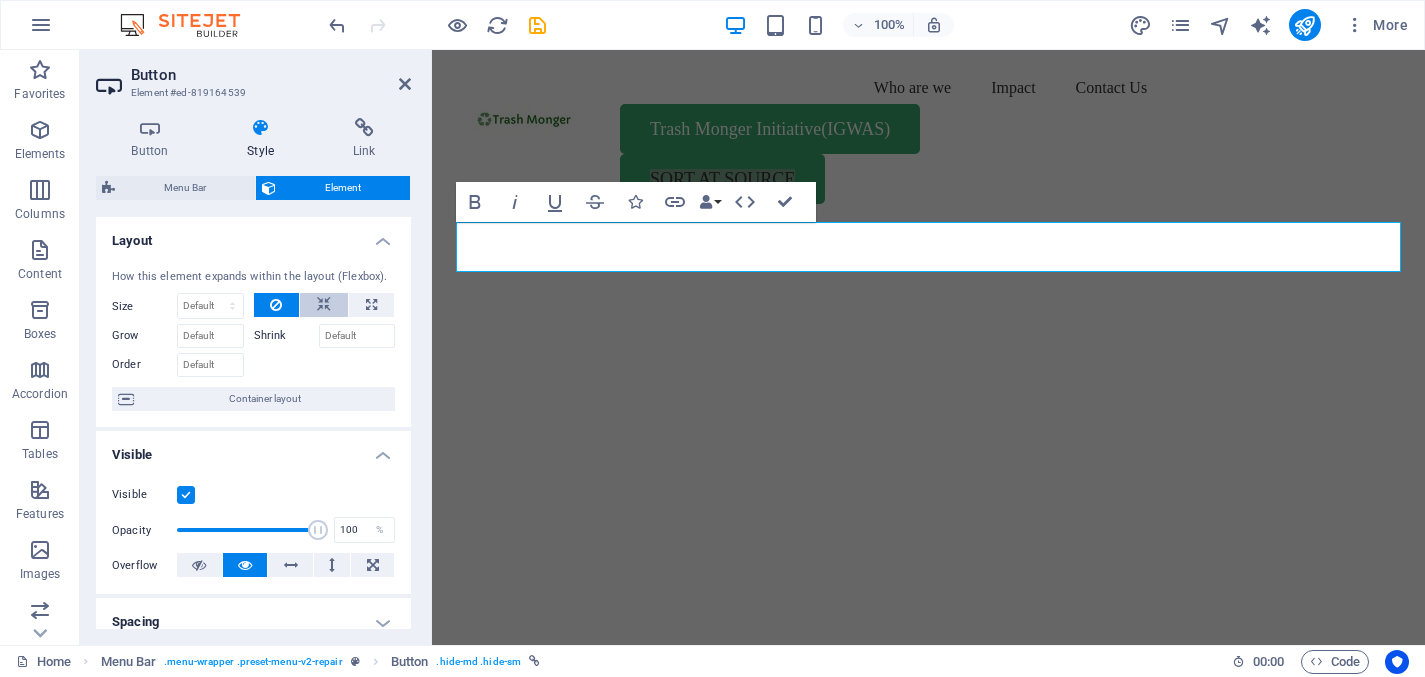 click at bounding box center (324, 305) 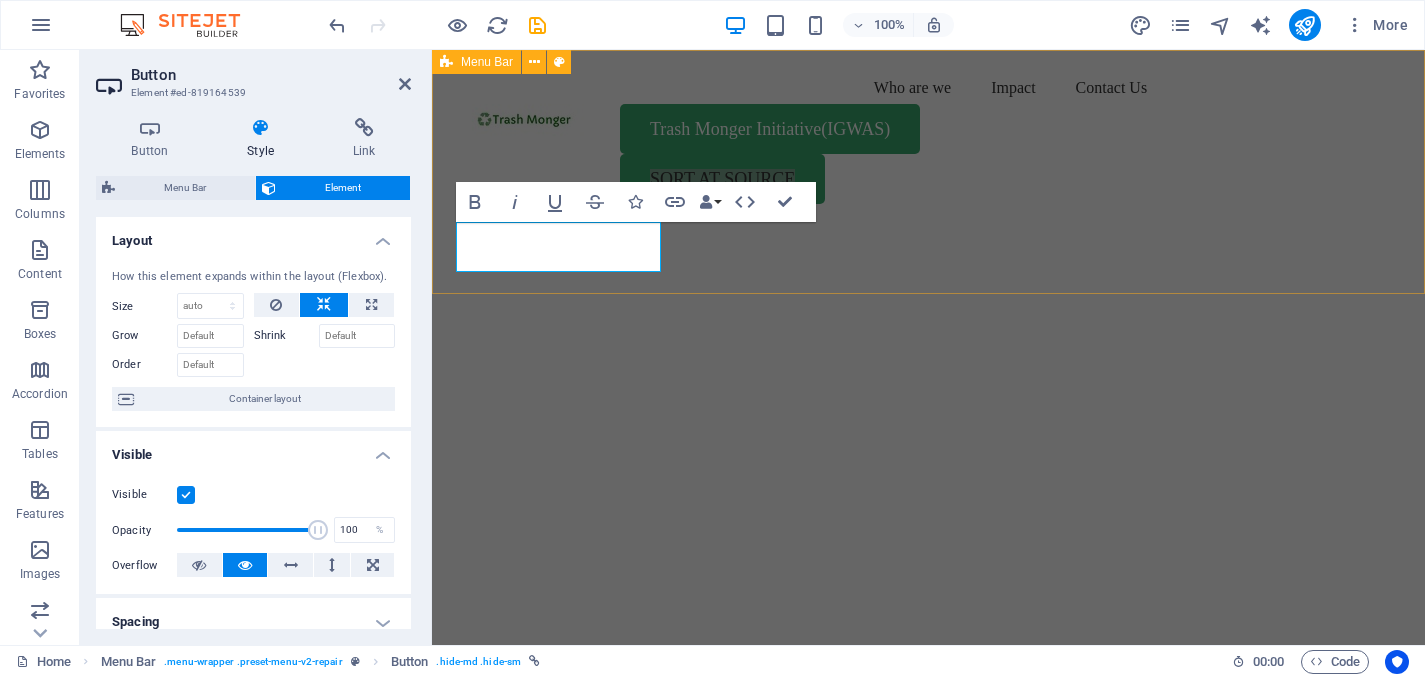 click on "Who are we Impact Contact Us Trash Monger Initiative(IGWAS) SORT AT SOURCE" at bounding box center (928, 138) 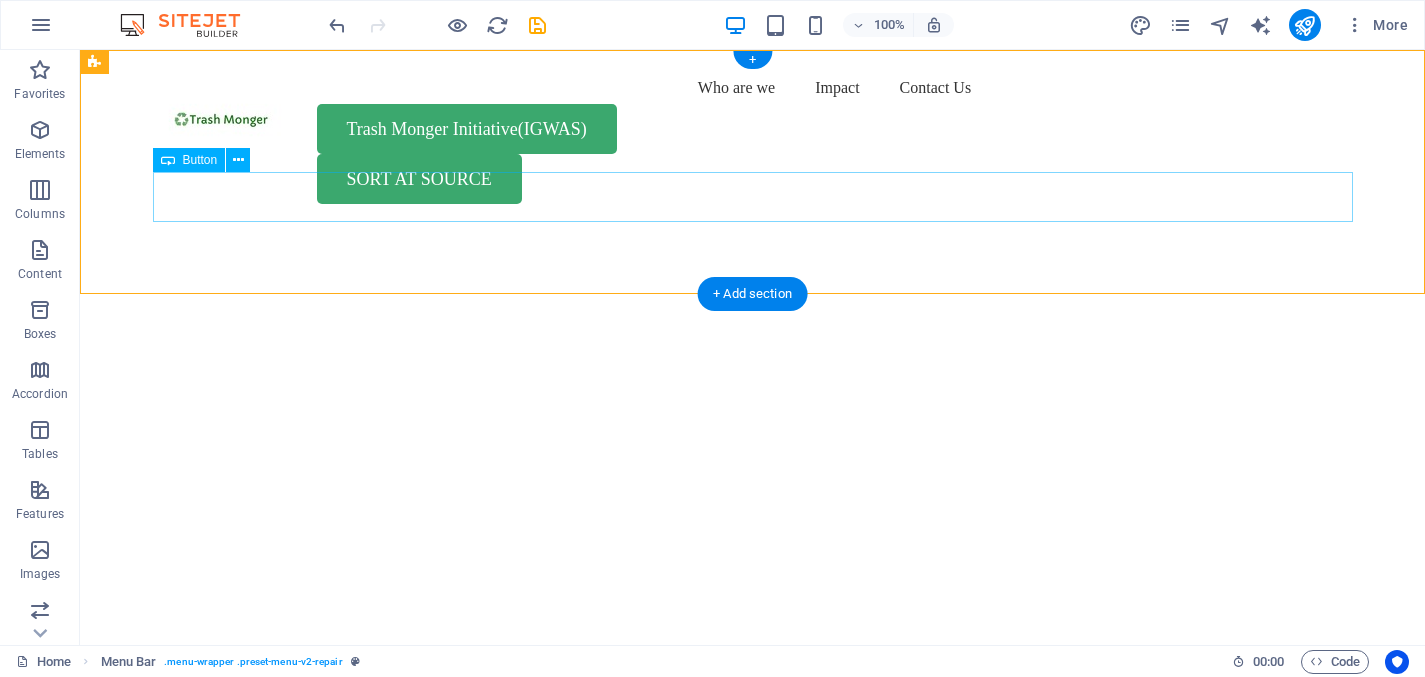 click on "Trash Monger Initiative(IGWAS)" at bounding box center [753, 129] 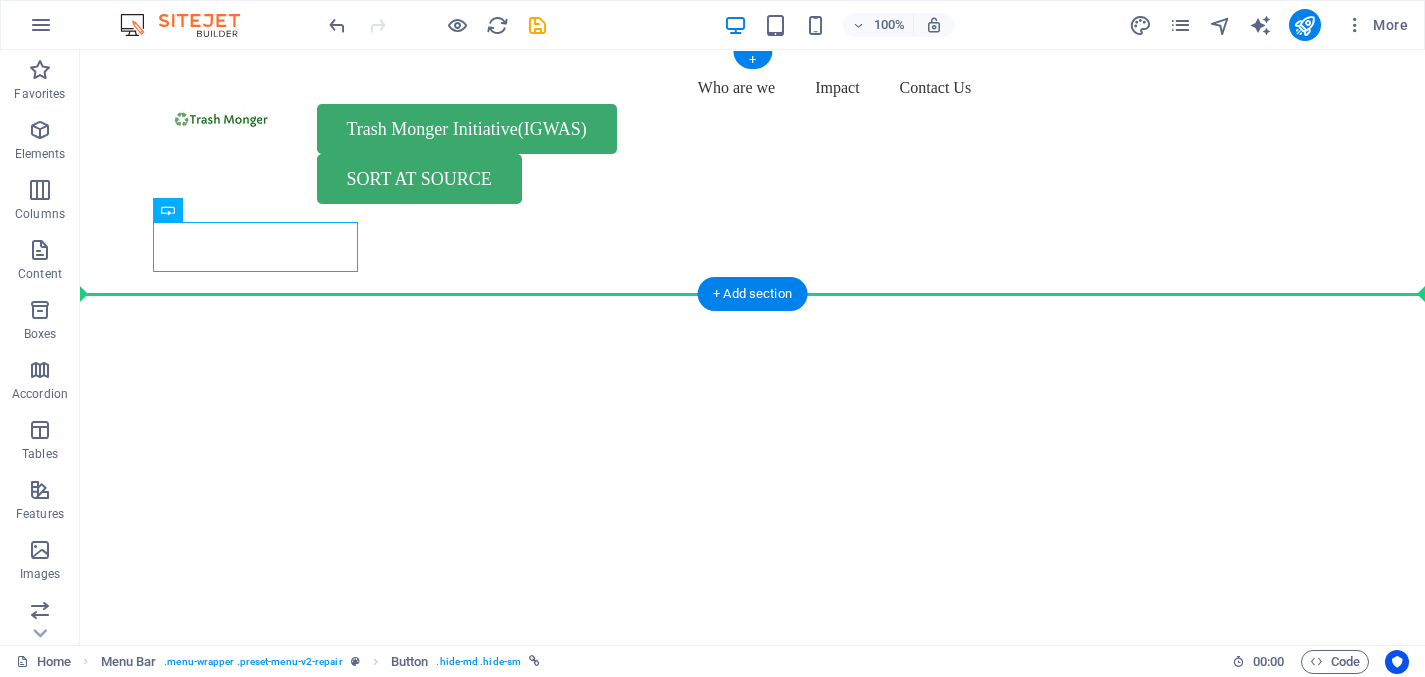 drag, startPoint x: 344, startPoint y: 236, endPoint x: 345, endPoint y: 278, distance: 42.0119 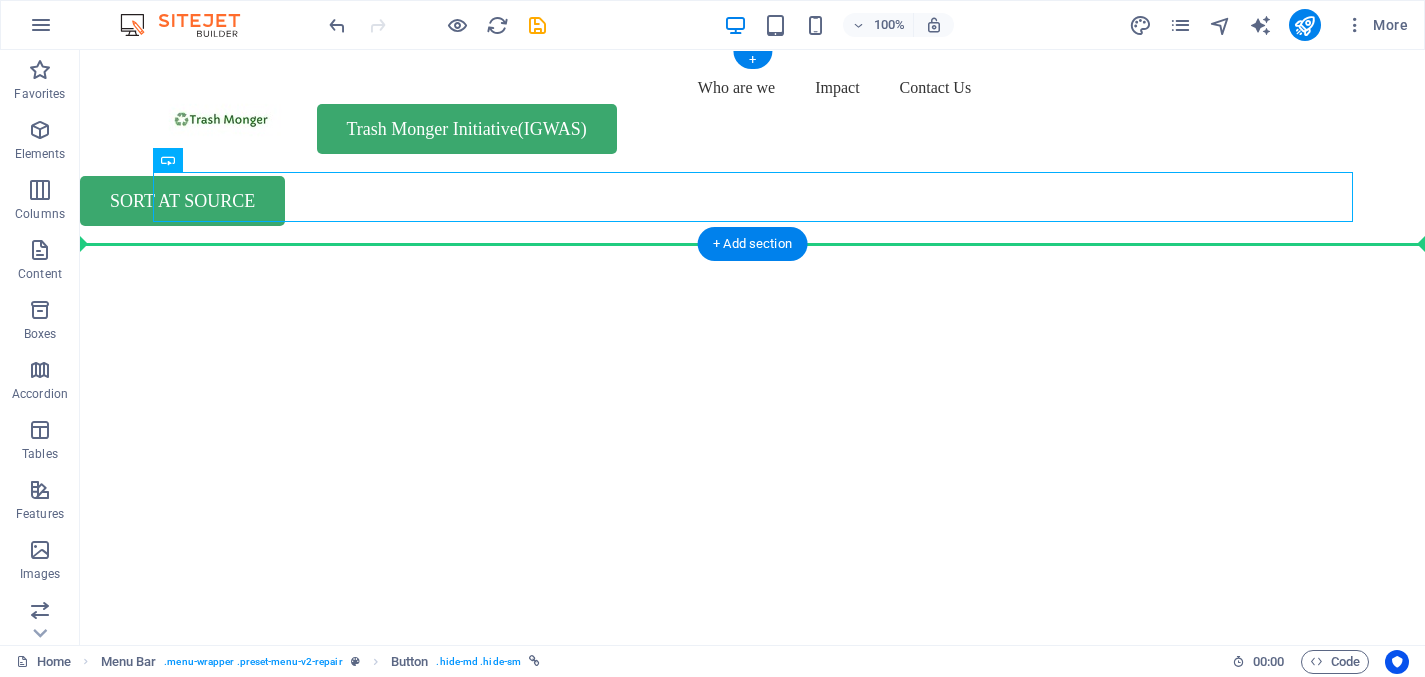 drag, startPoint x: 383, startPoint y: 185, endPoint x: 115, endPoint y: 185, distance: 268 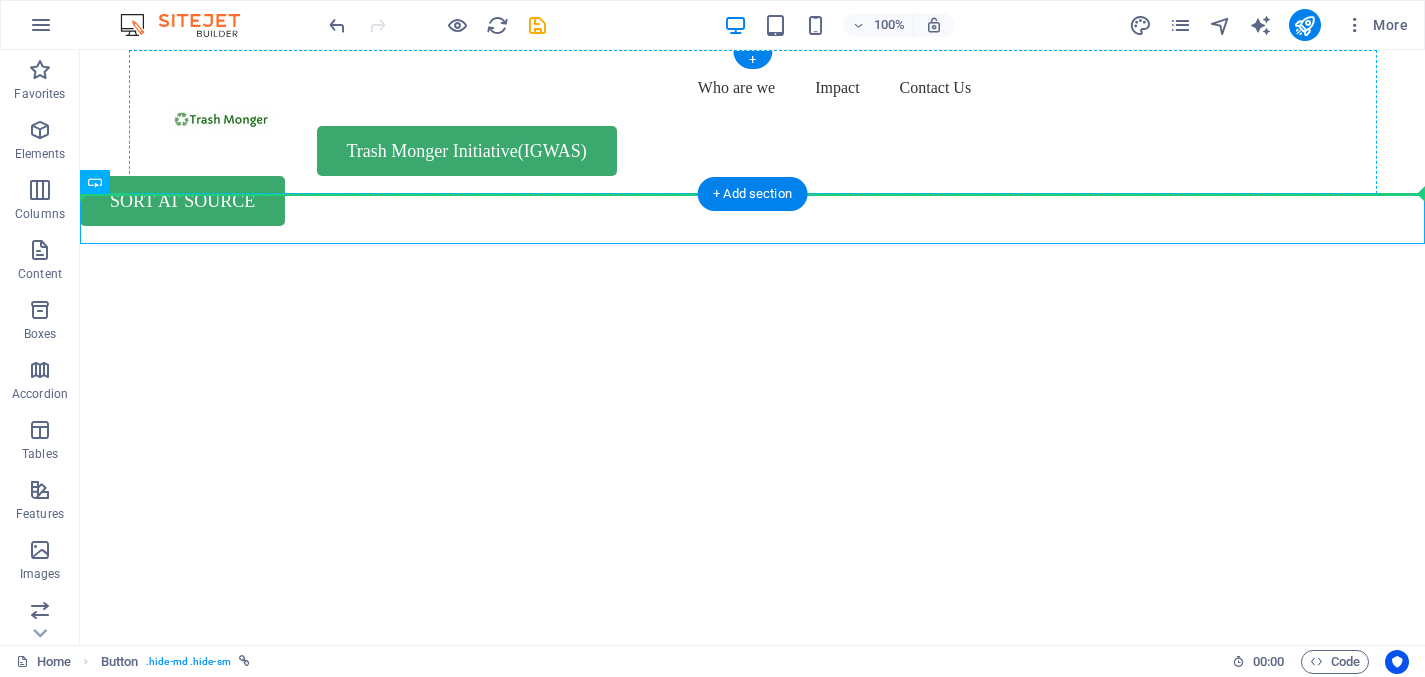 drag, startPoint x: 198, startPoint y: 238, endPoint x: 188, endPoint y: 167, distance: 71.70077 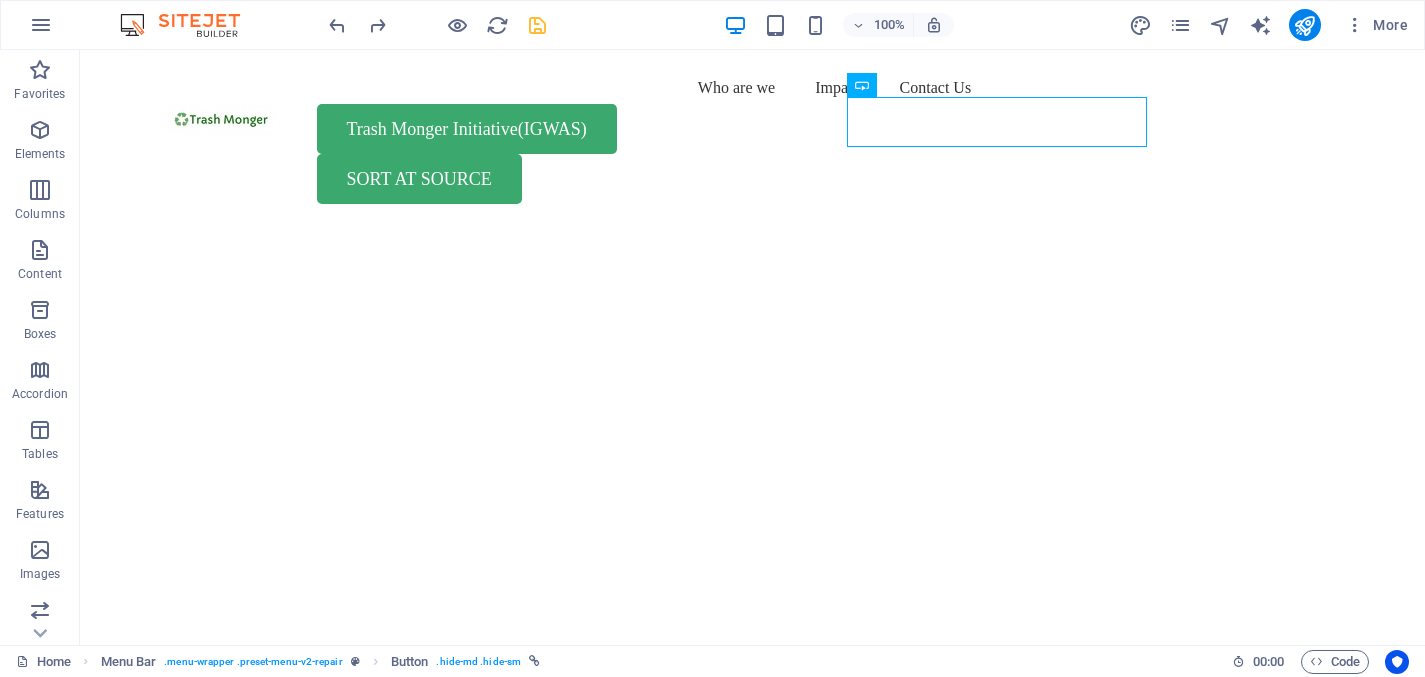 click at bounding box center [537, 25] 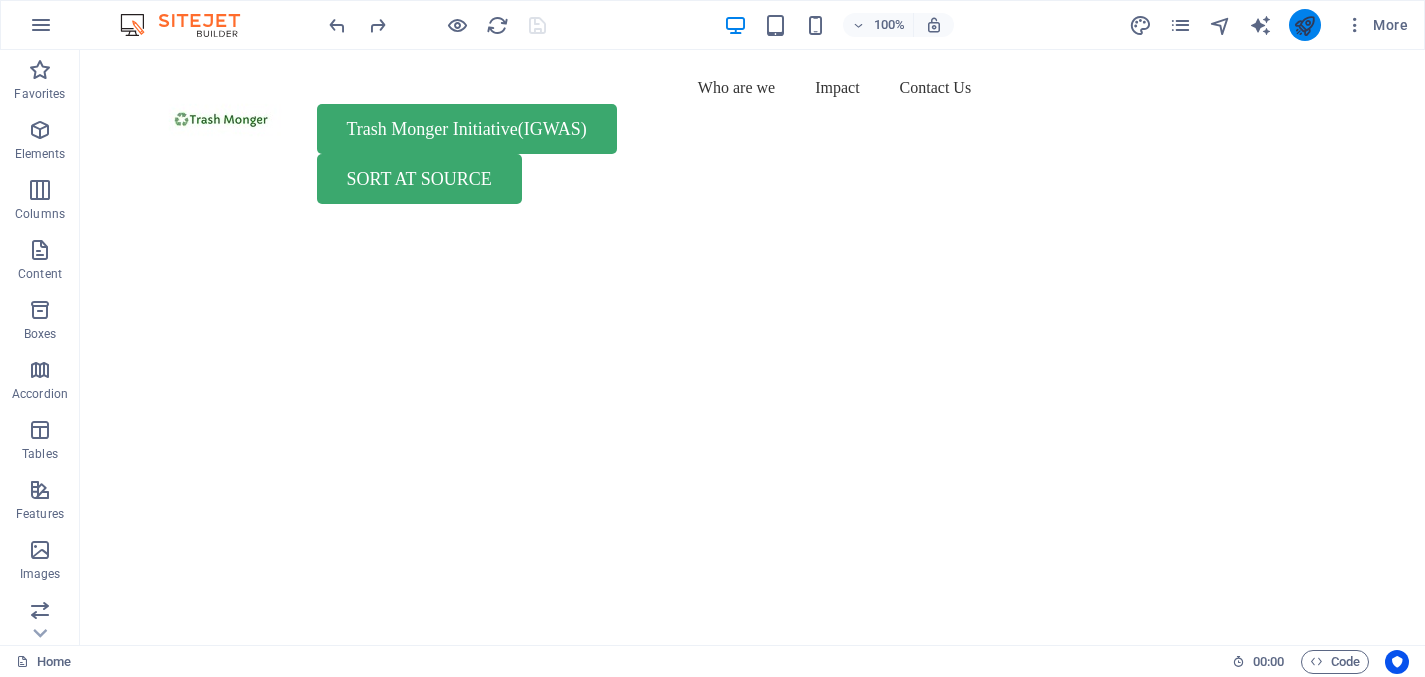 click at bounding box center (1305, 25) 